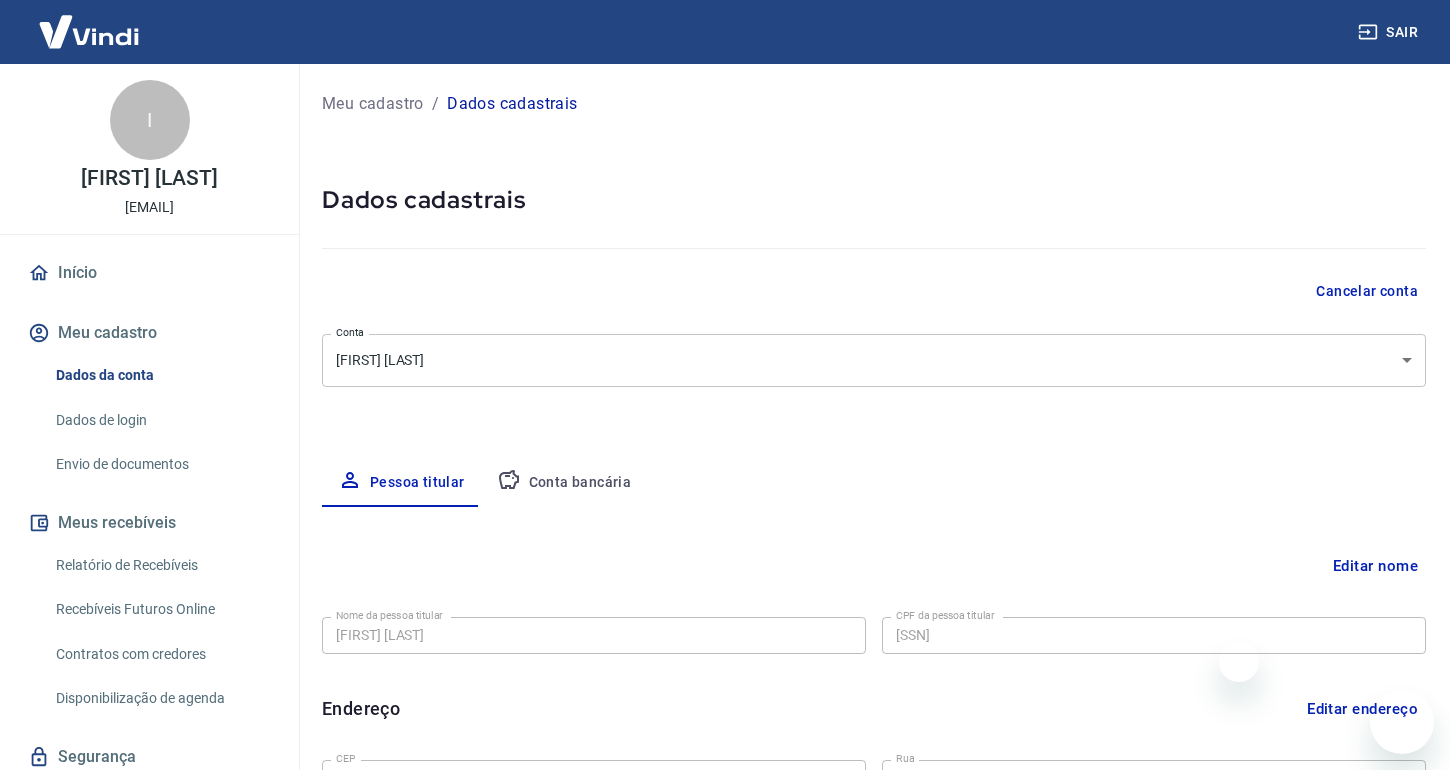 select on "MG" 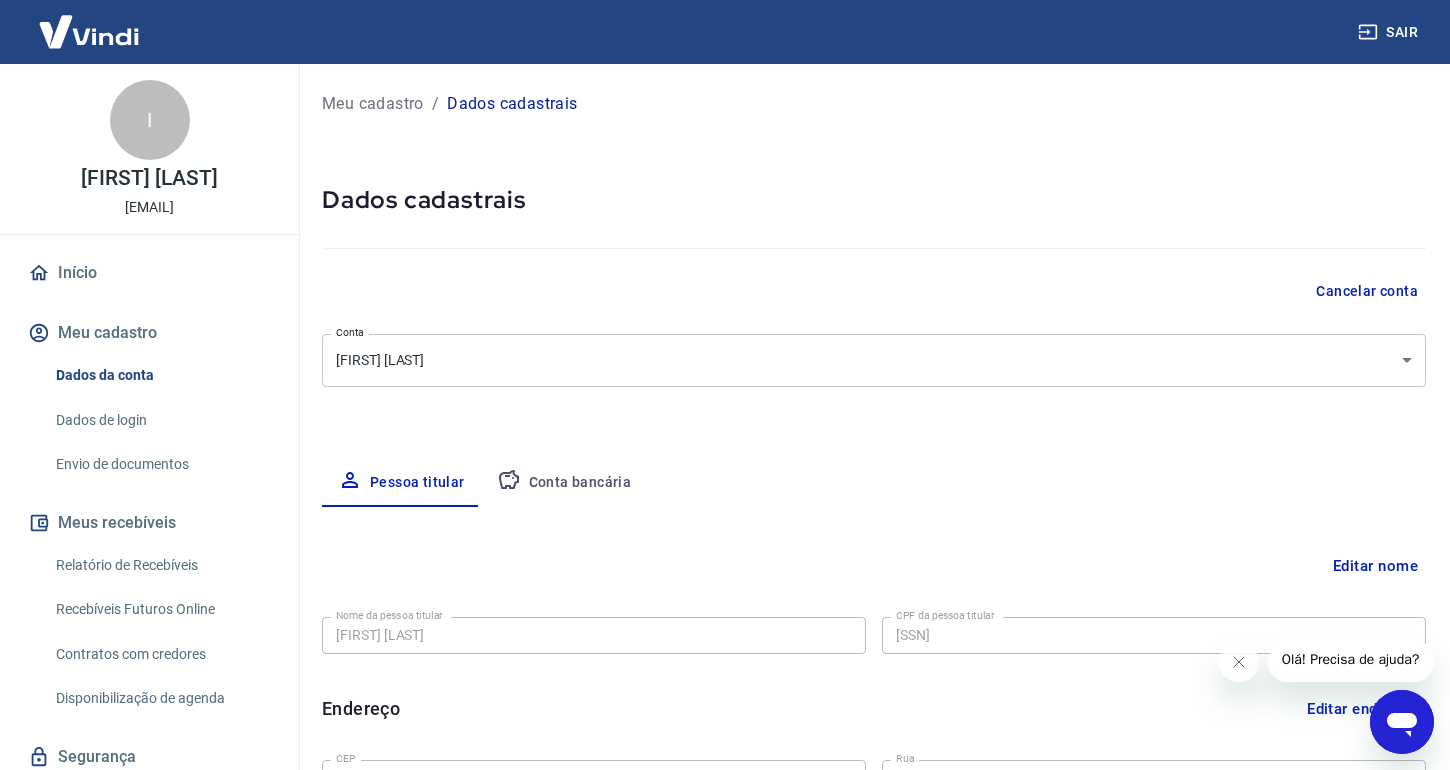 scroll, scrollTop: 0, scrollLeft: 0, axis: both 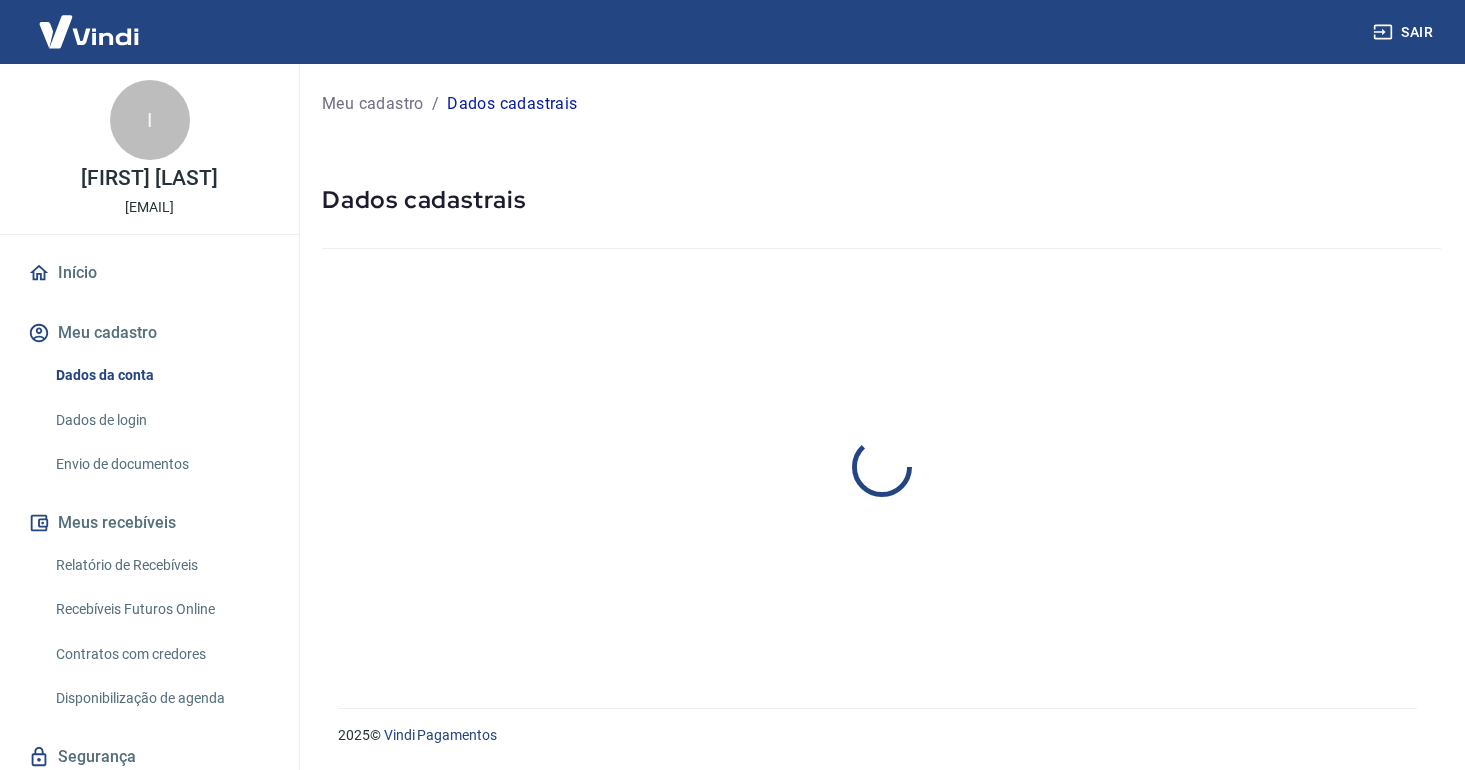 select on "MG" 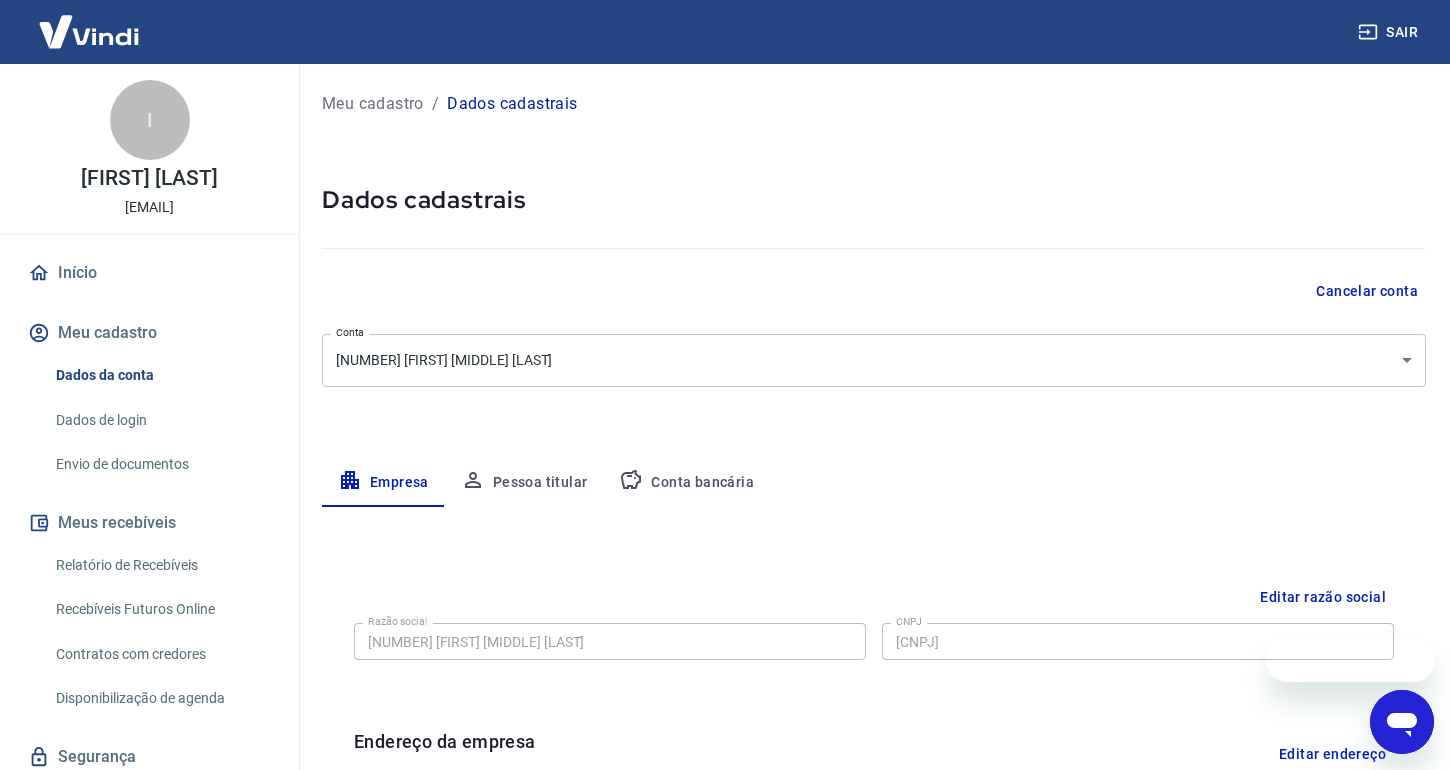scroll, scrollTop: 0, scrollLeft: 0, axis: both 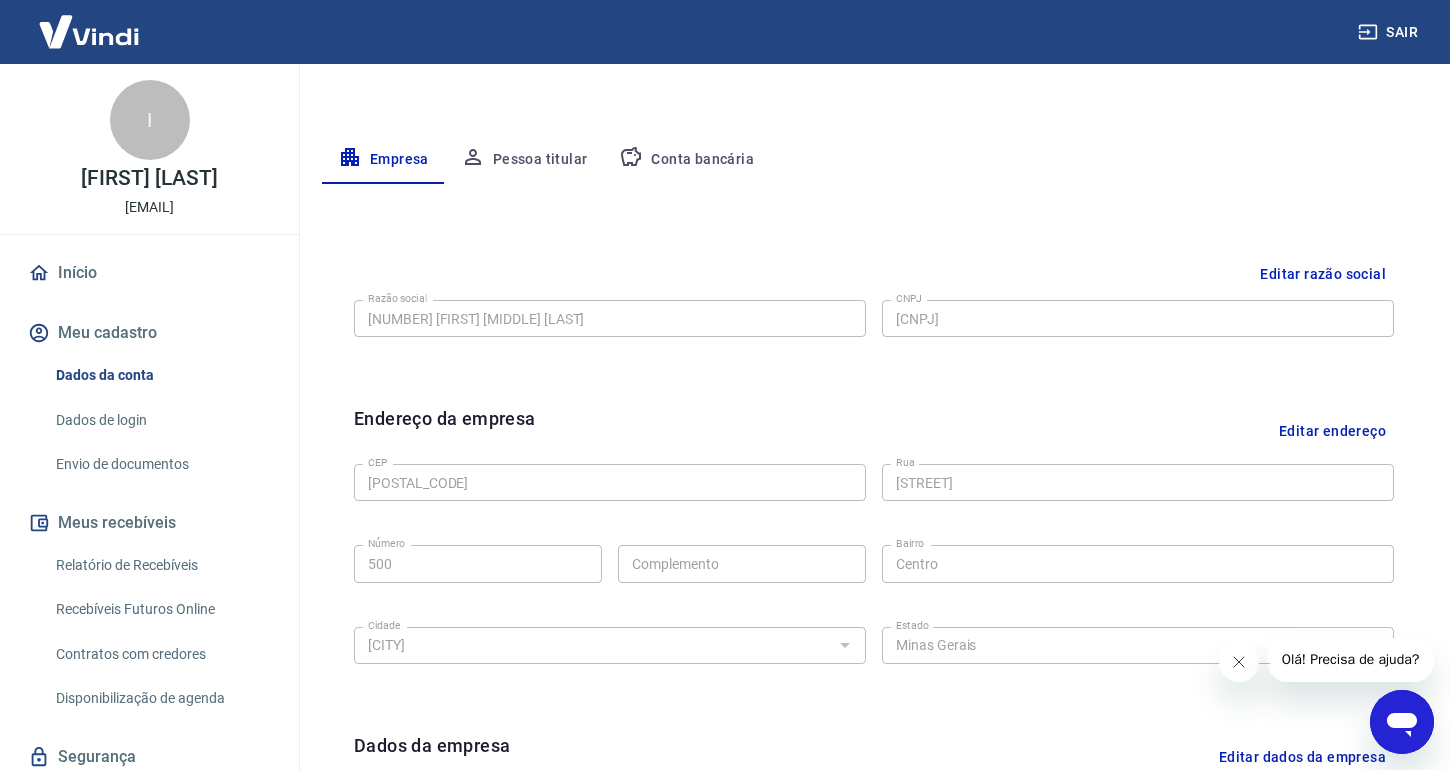 click on "Conta bancária" at bounding box center [686, 160] 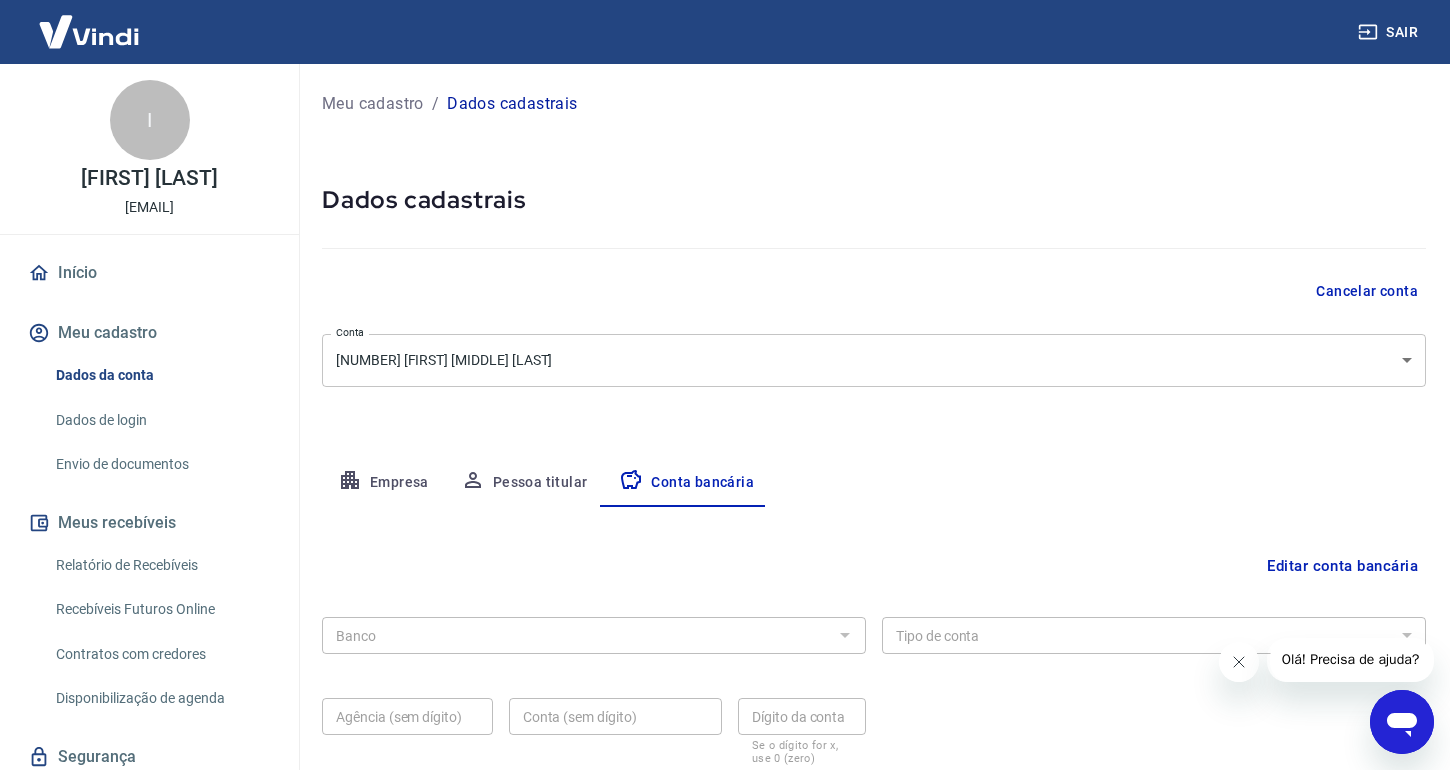 scroll, scrollTop: 140, scrollLeft: 0, axis: vertical 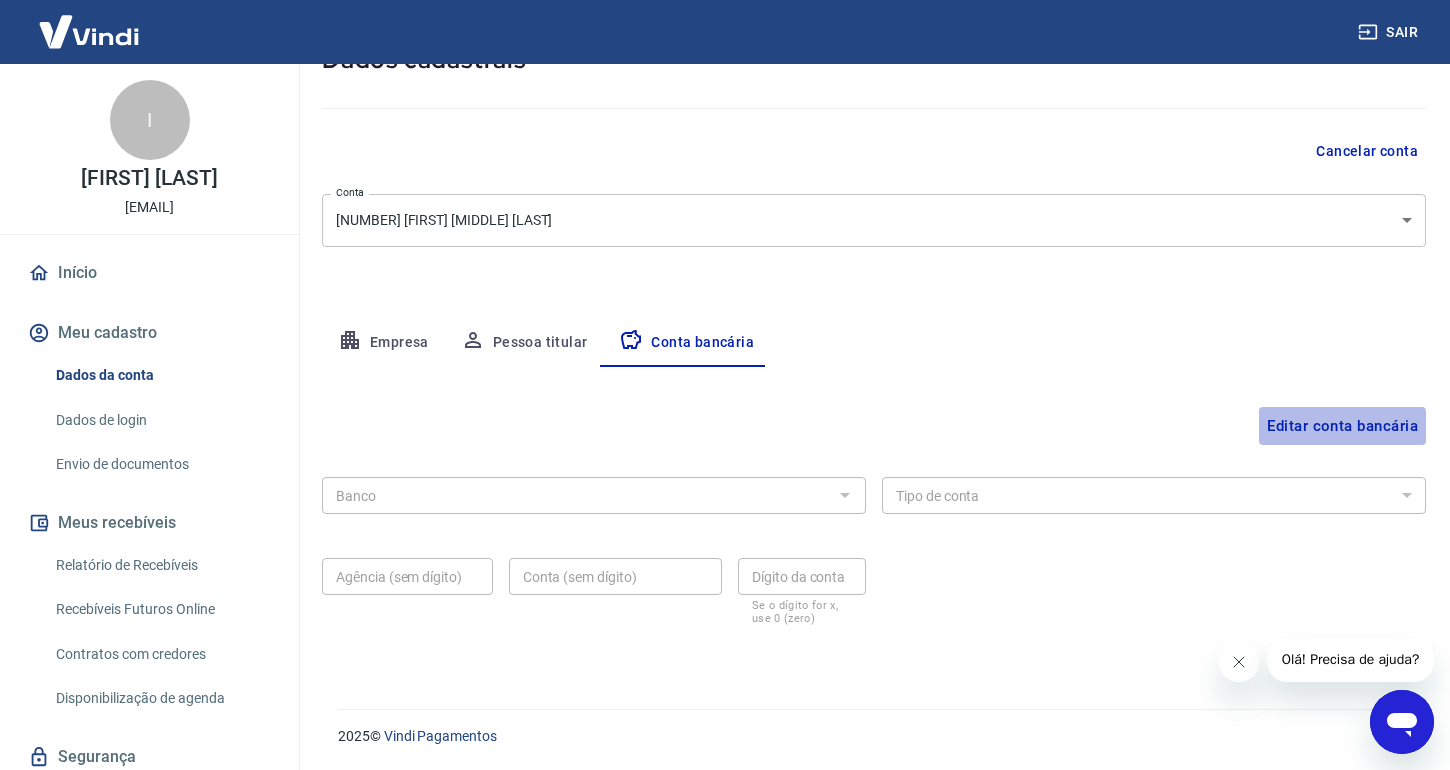 click on "Editar conta bancária" at bounding box center (1342, 426) 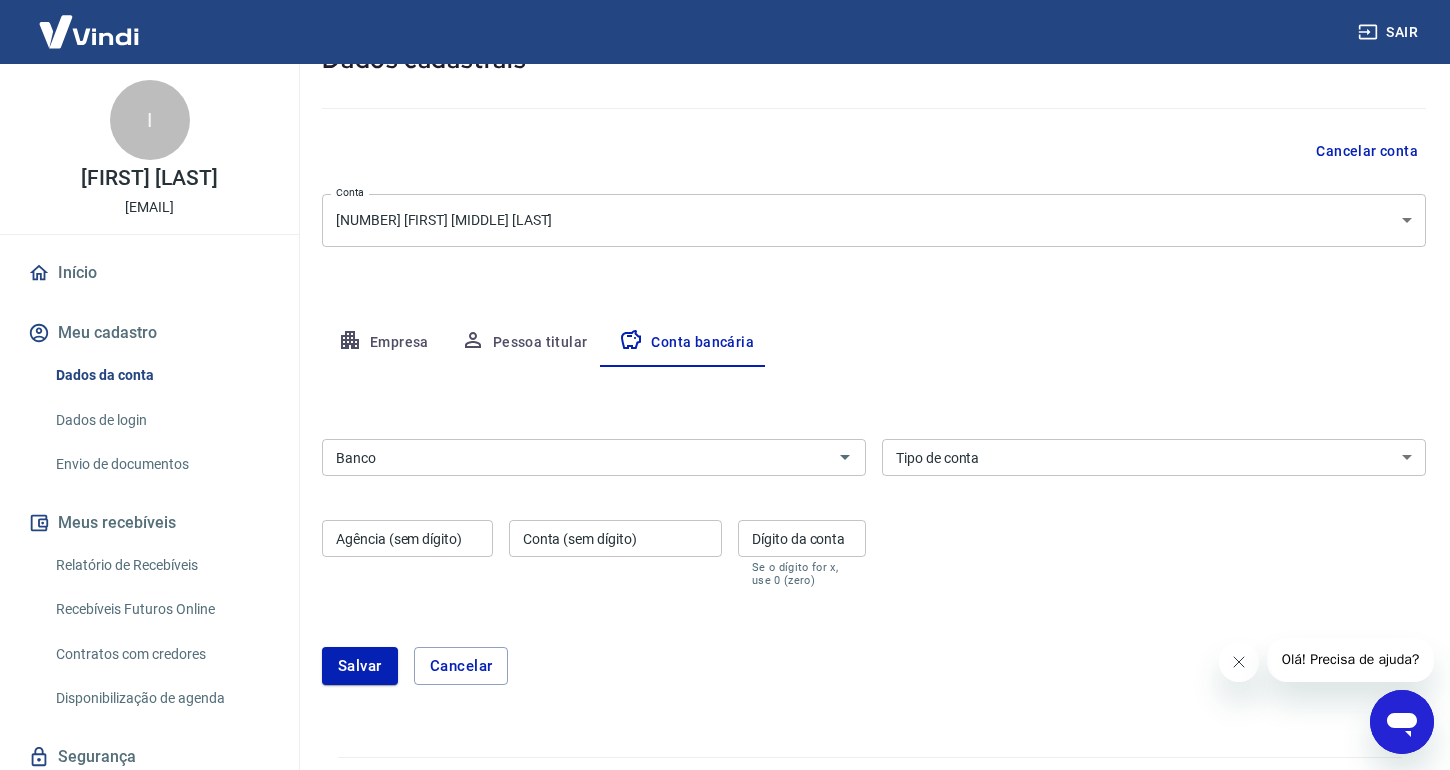 click on "Banco" at bounding box center (577, 457) 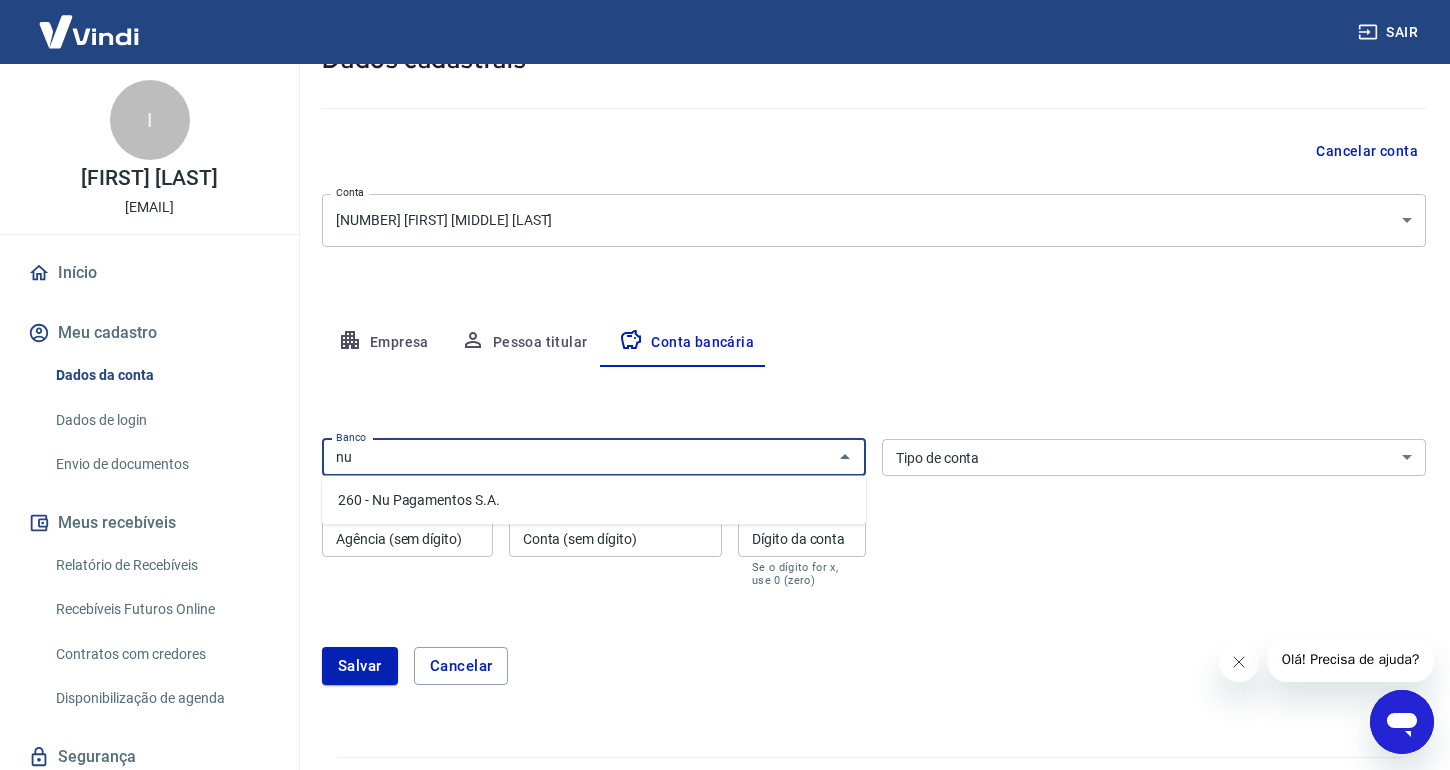 click on "260 - Nu Pagamentos S.A." at bounding box center (594, 500) 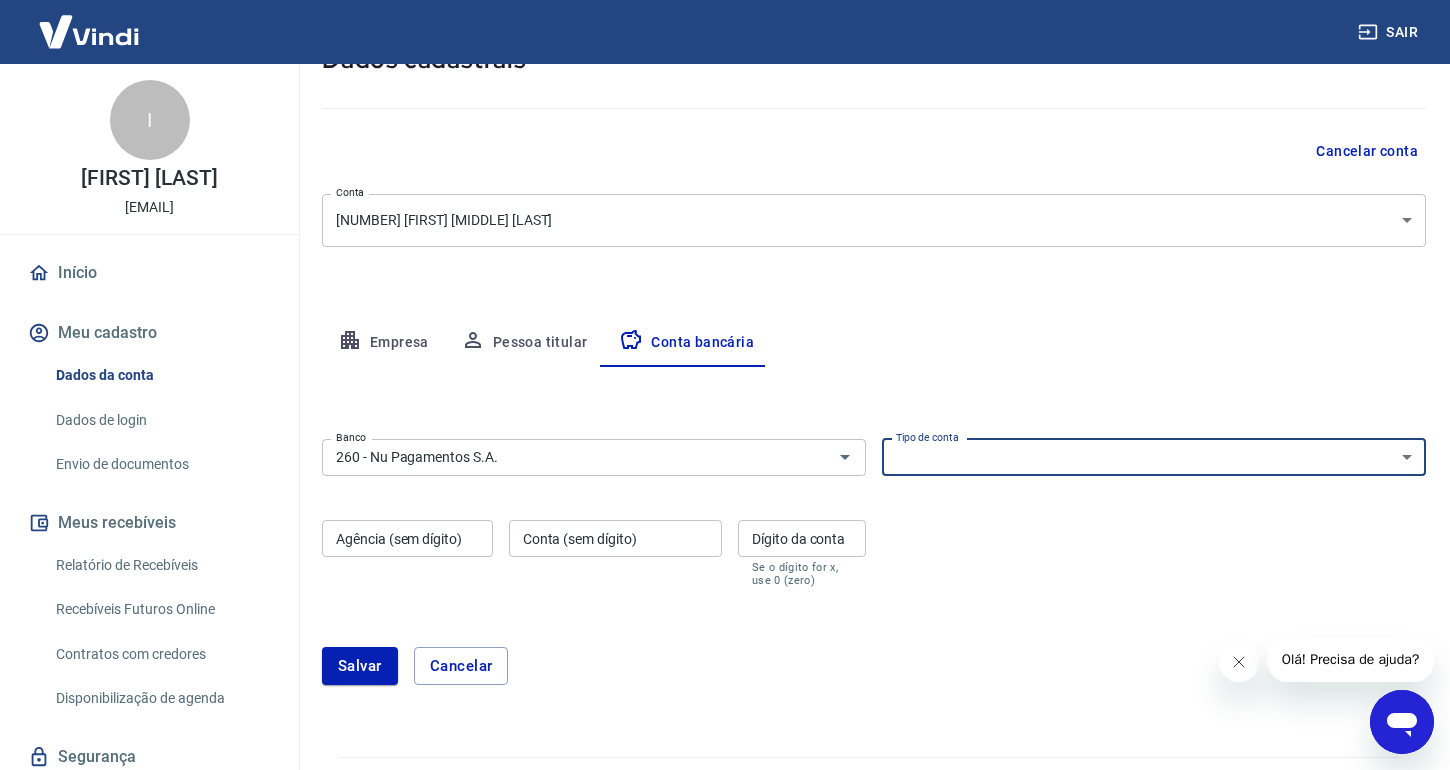 select on "1" 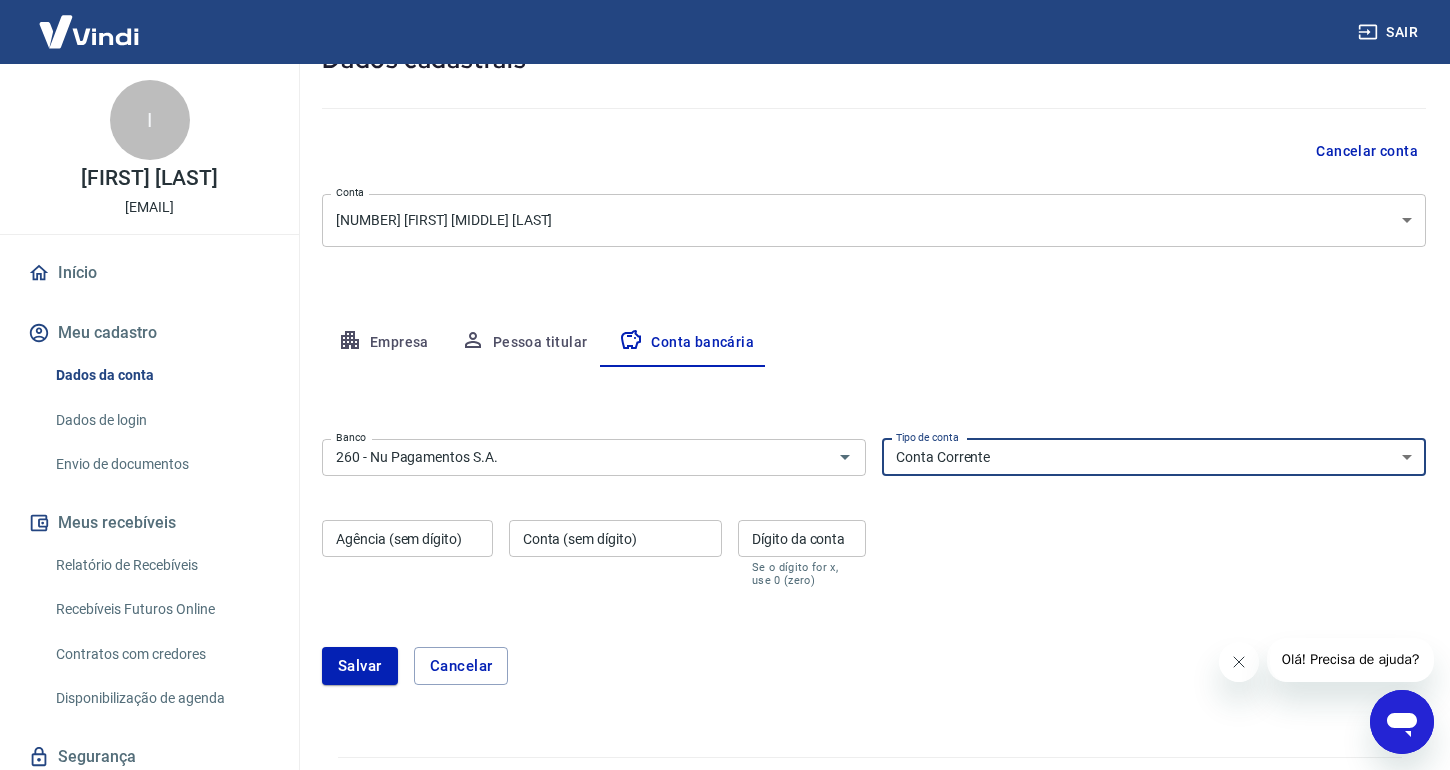 click on "Agência (sem dígito)" at bounding box center (407, 538) 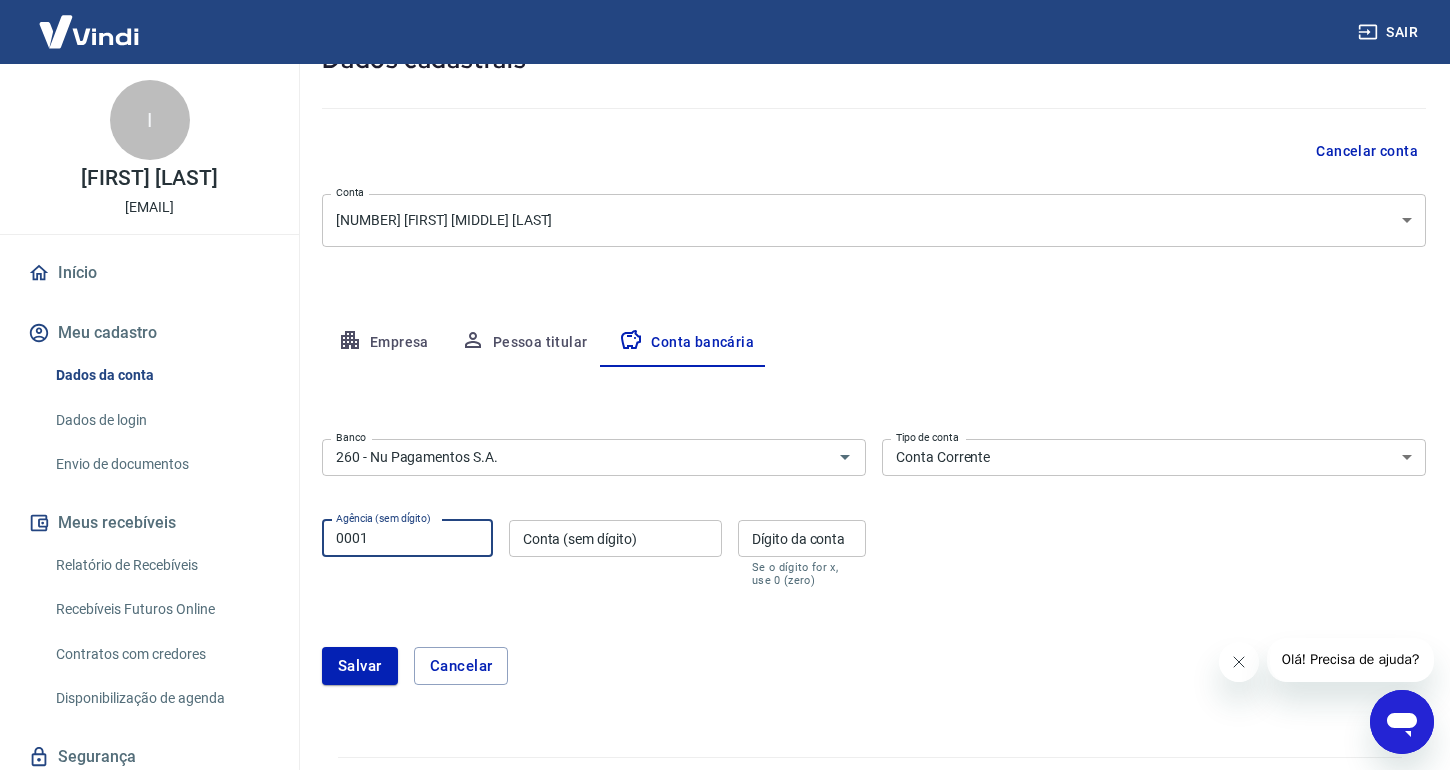 type on "0001" 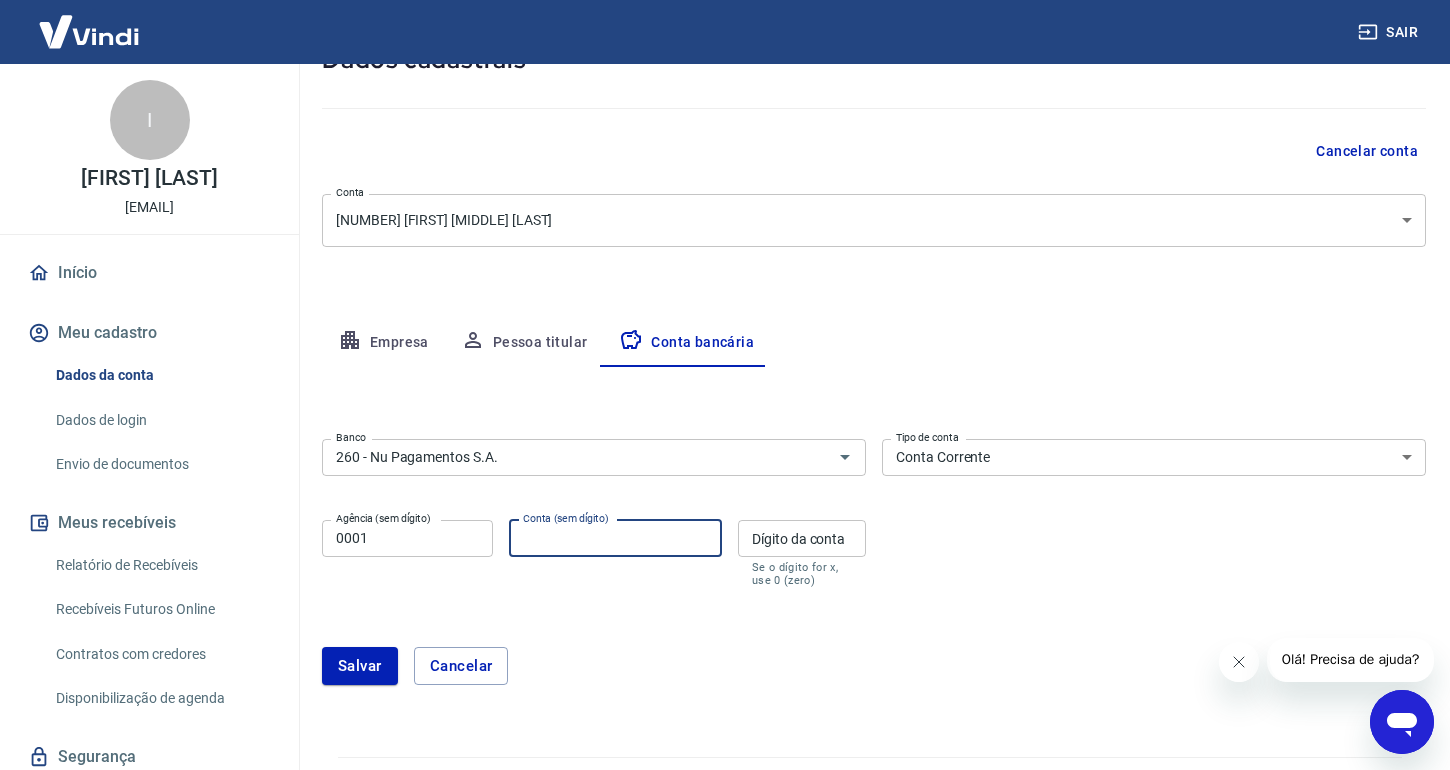 click on "Conta (sem dígito)" at bounding box center (615, 538) 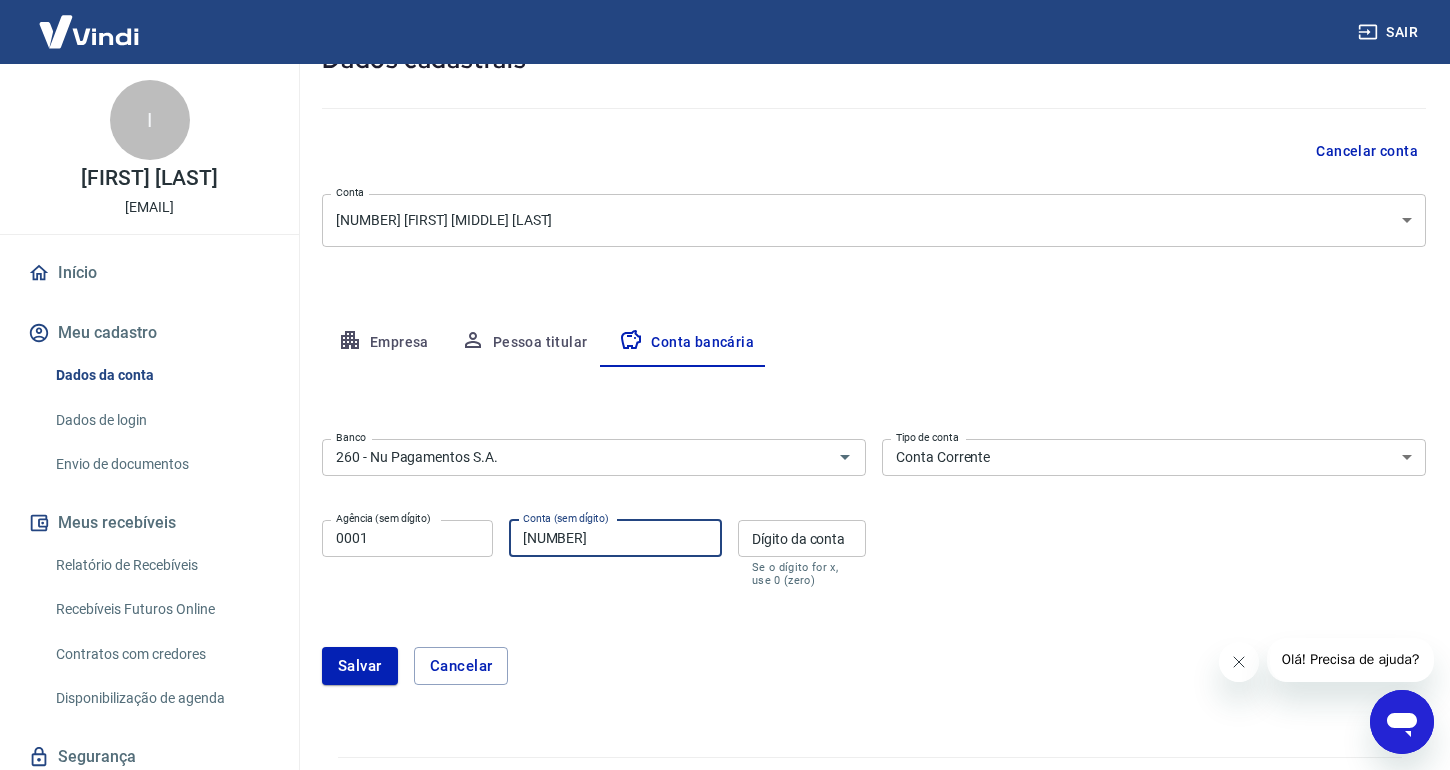 type on "[NUMBER]" 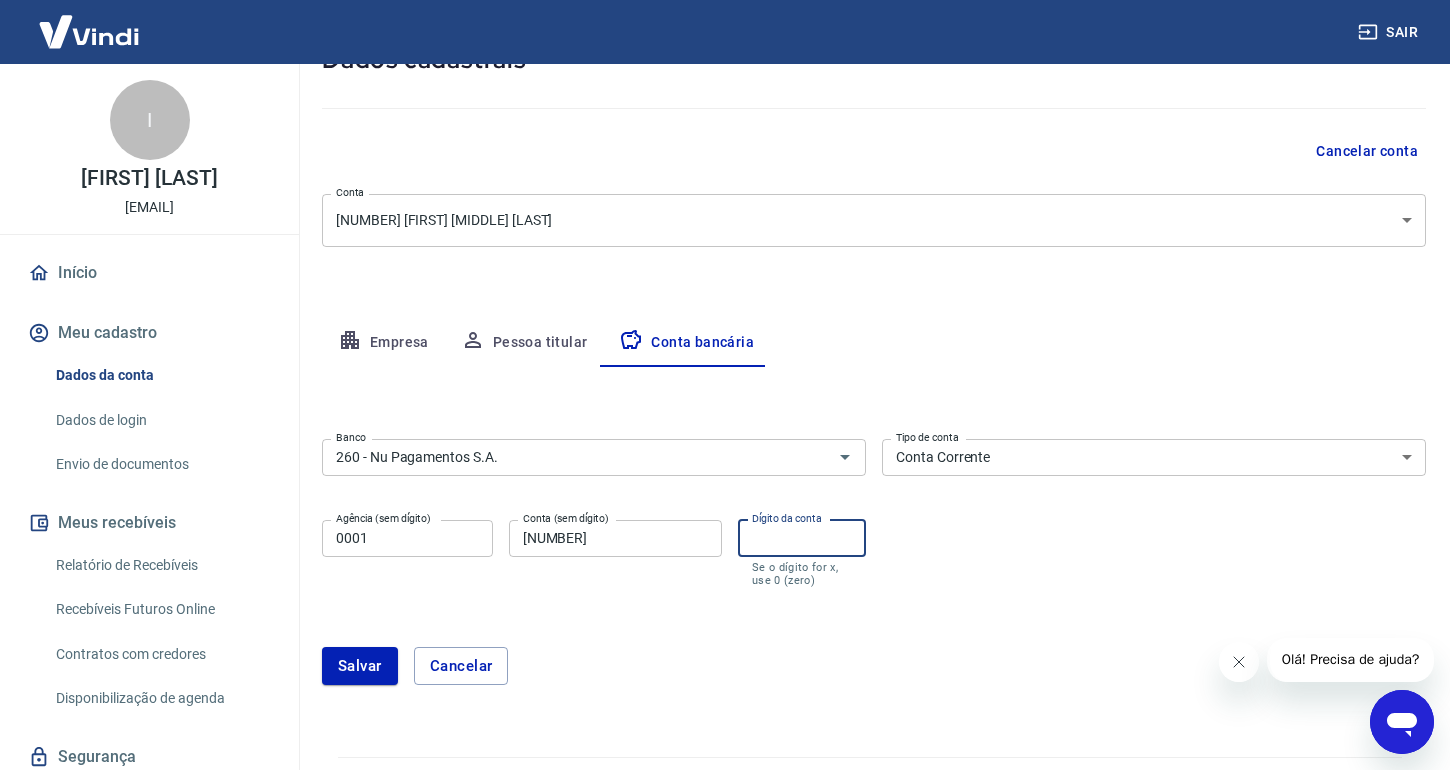 click on "Dígito da conta" at bounding box center [802, 538] 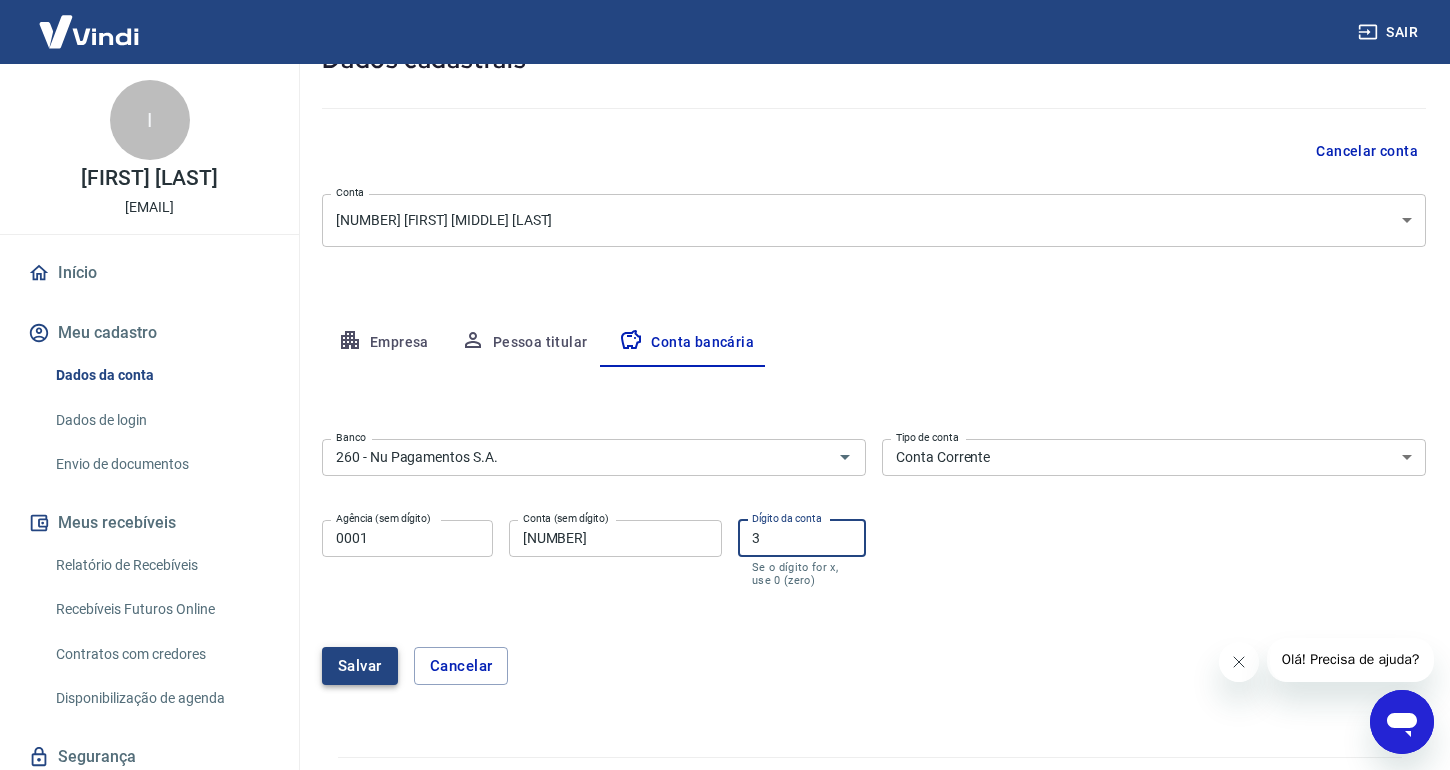 type on "3" 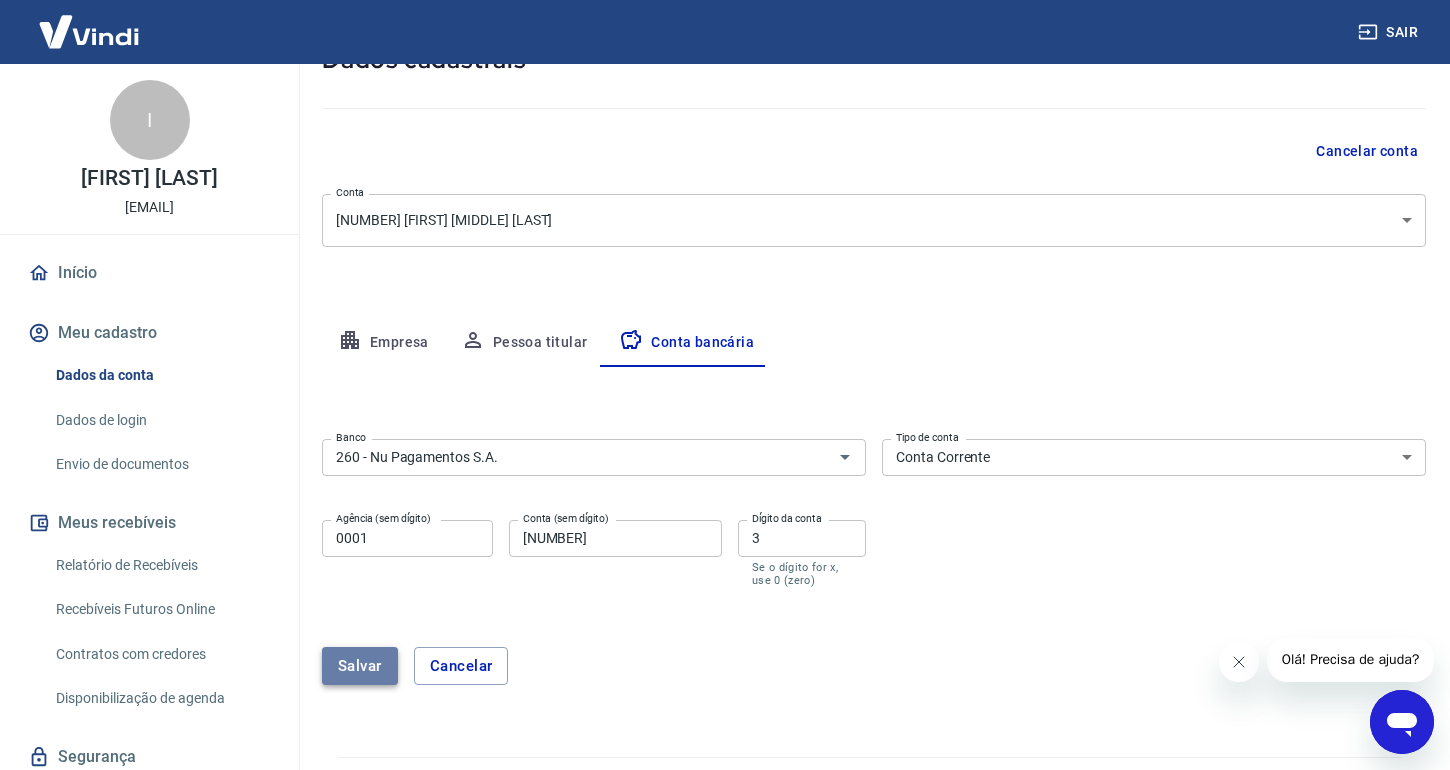 click on "Salvar" at bounding box center [360, 666] 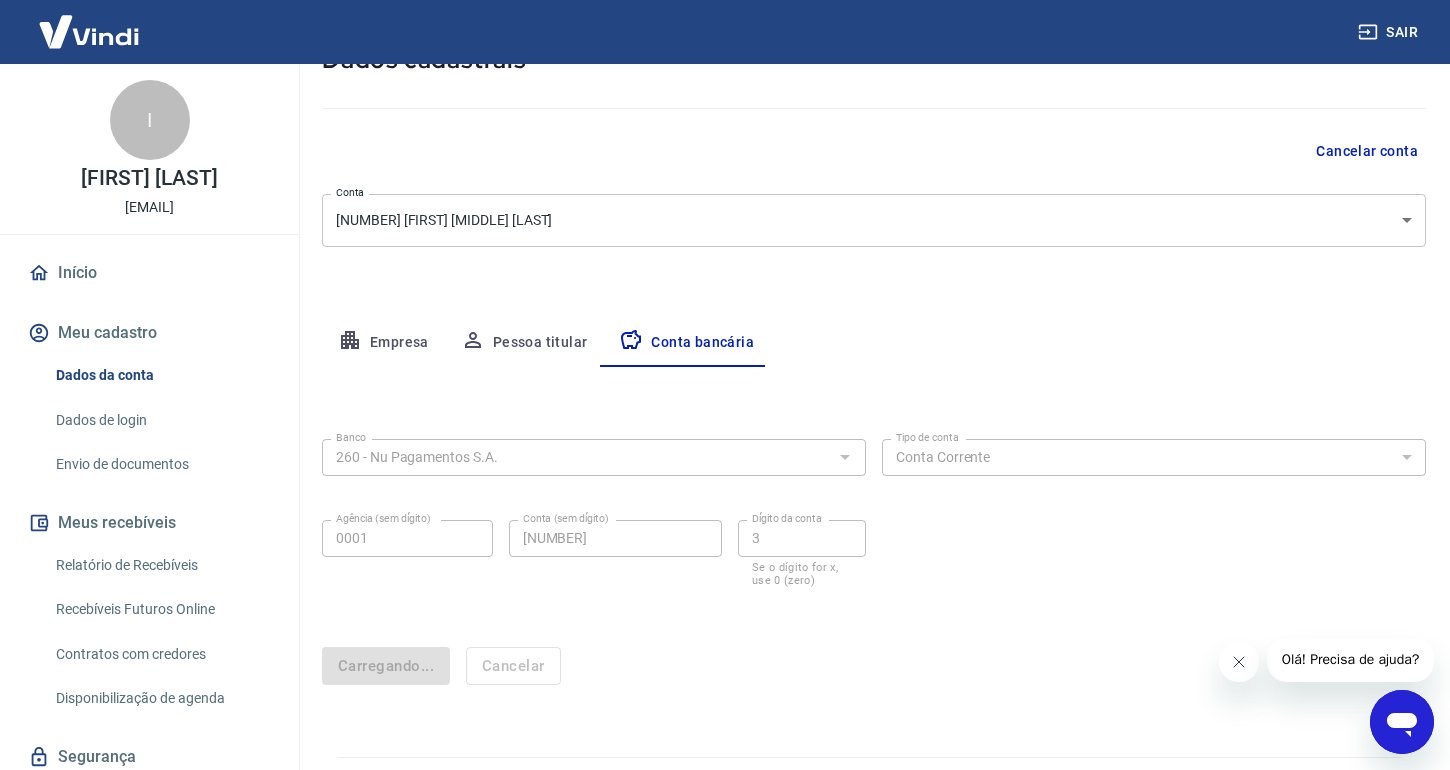 scroll, scrollTop: 0, scrollLeft: 0, axis: both 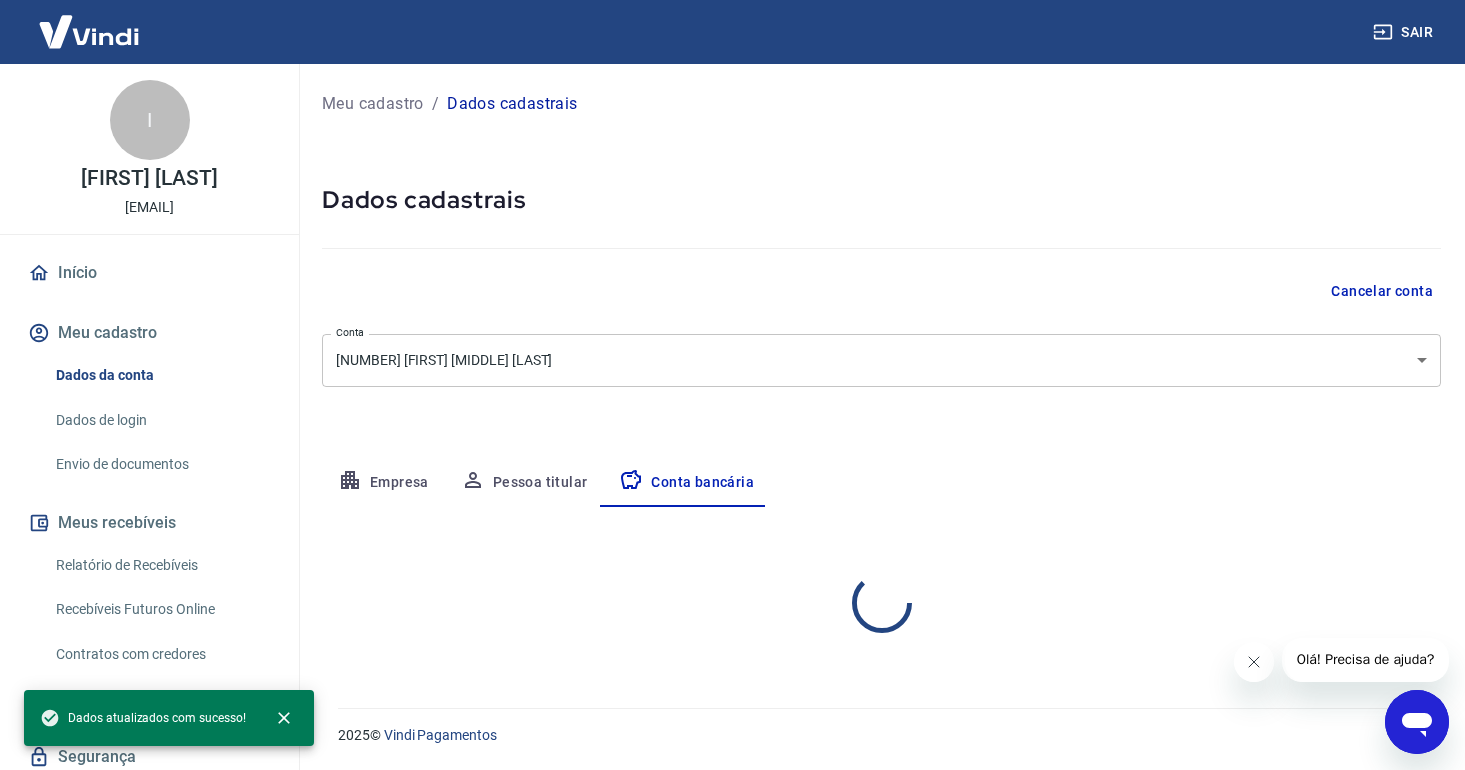 select on "1" 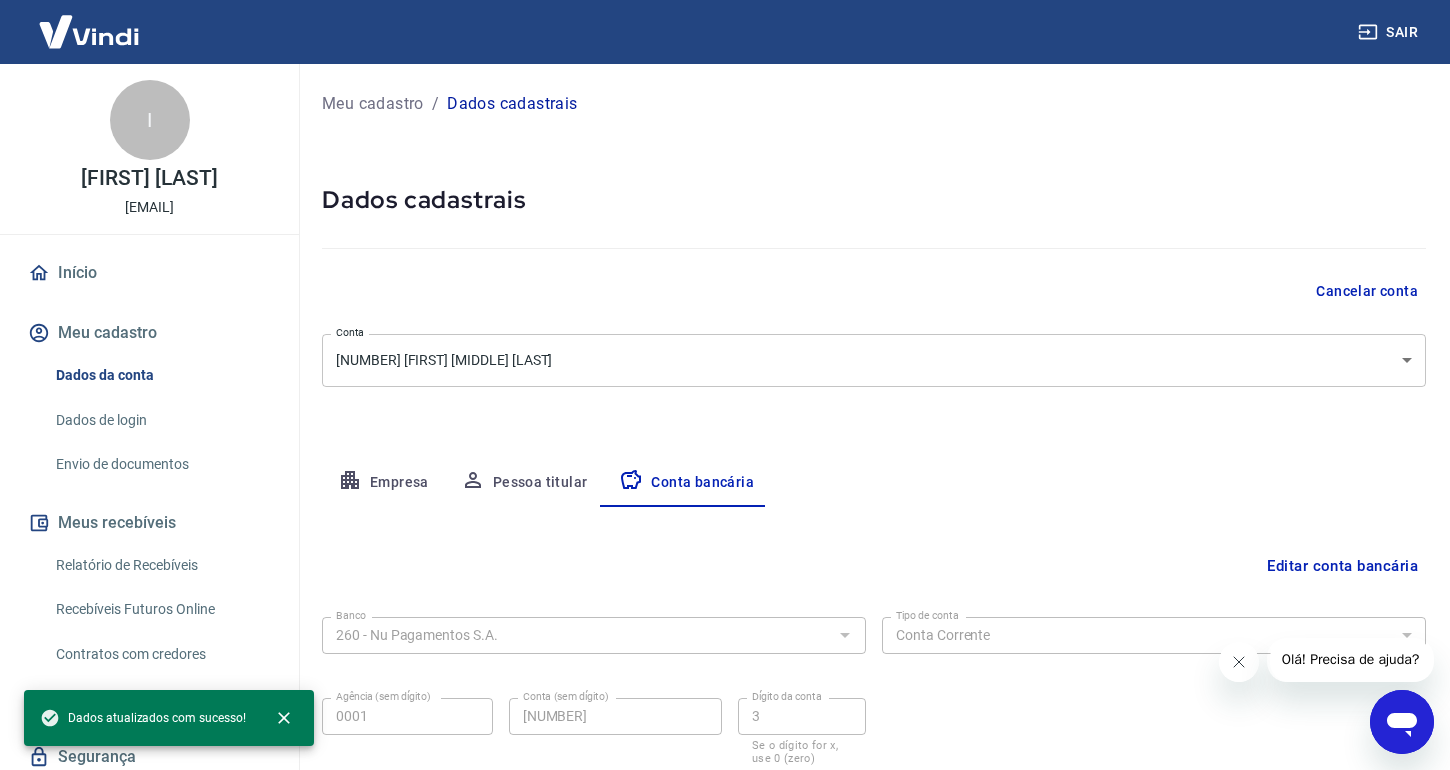 scroll, scrollTop: 140, scrollLeft: 0, axis: vertical 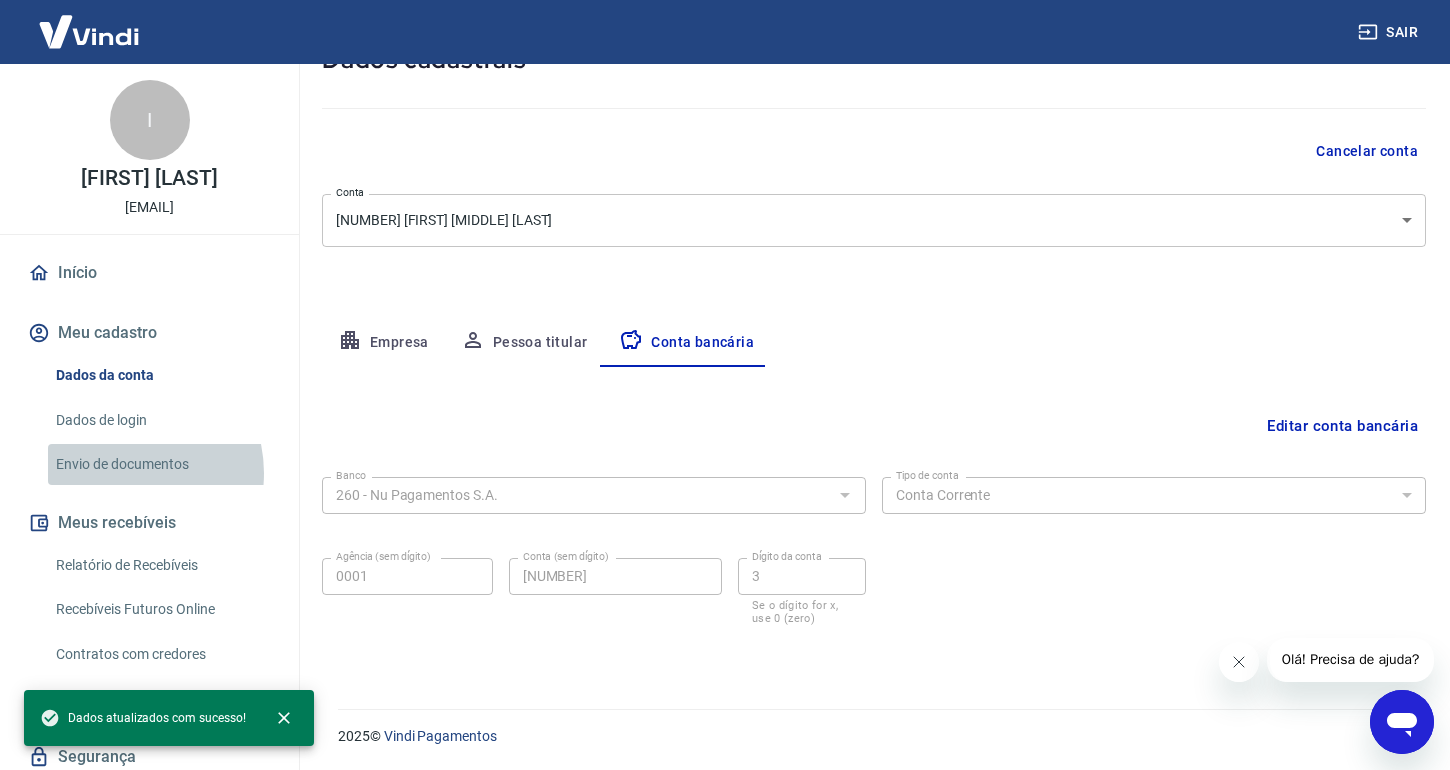 click on "Envio de documentos" at bounding box center (161, 464) 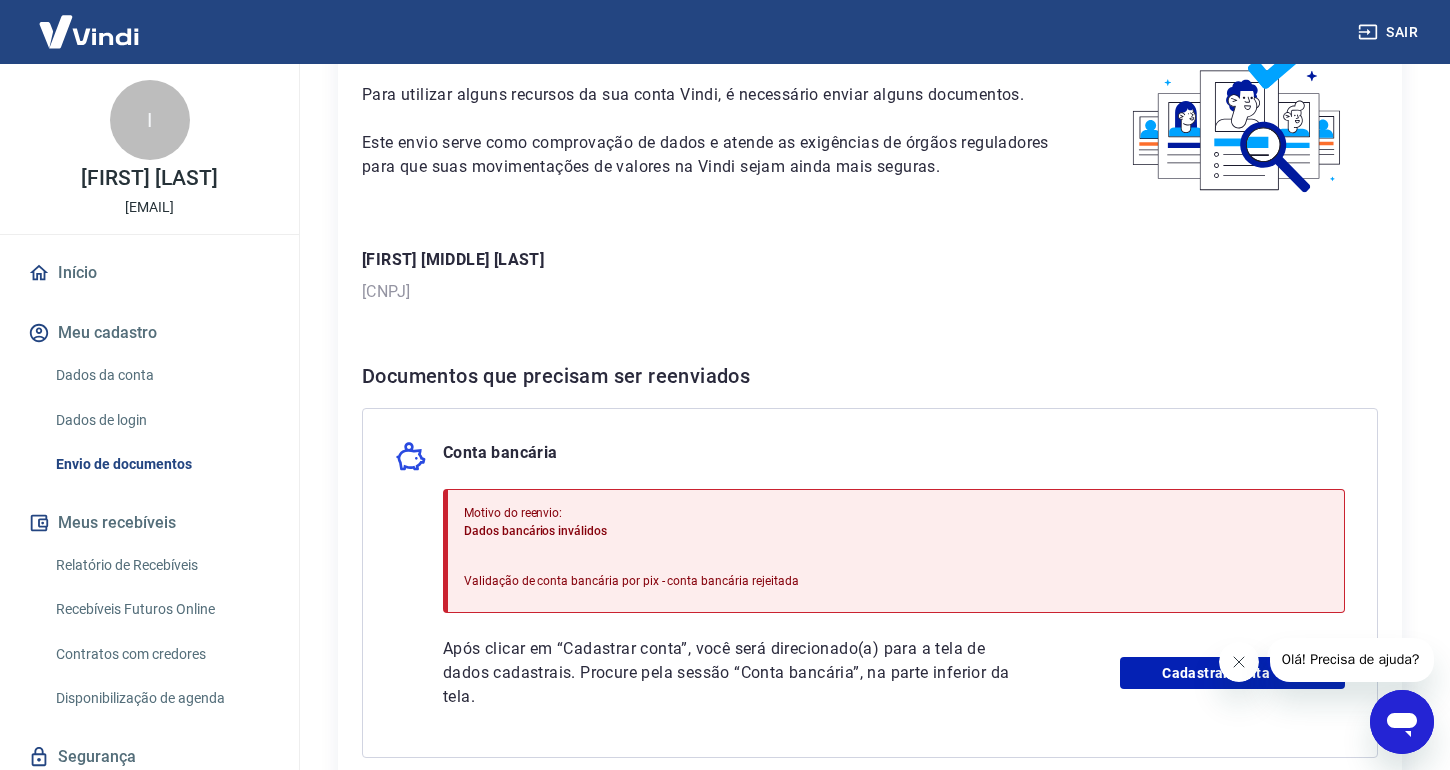 scroll, scrollTop: 278, scrollLeft: 0, axis: vertical 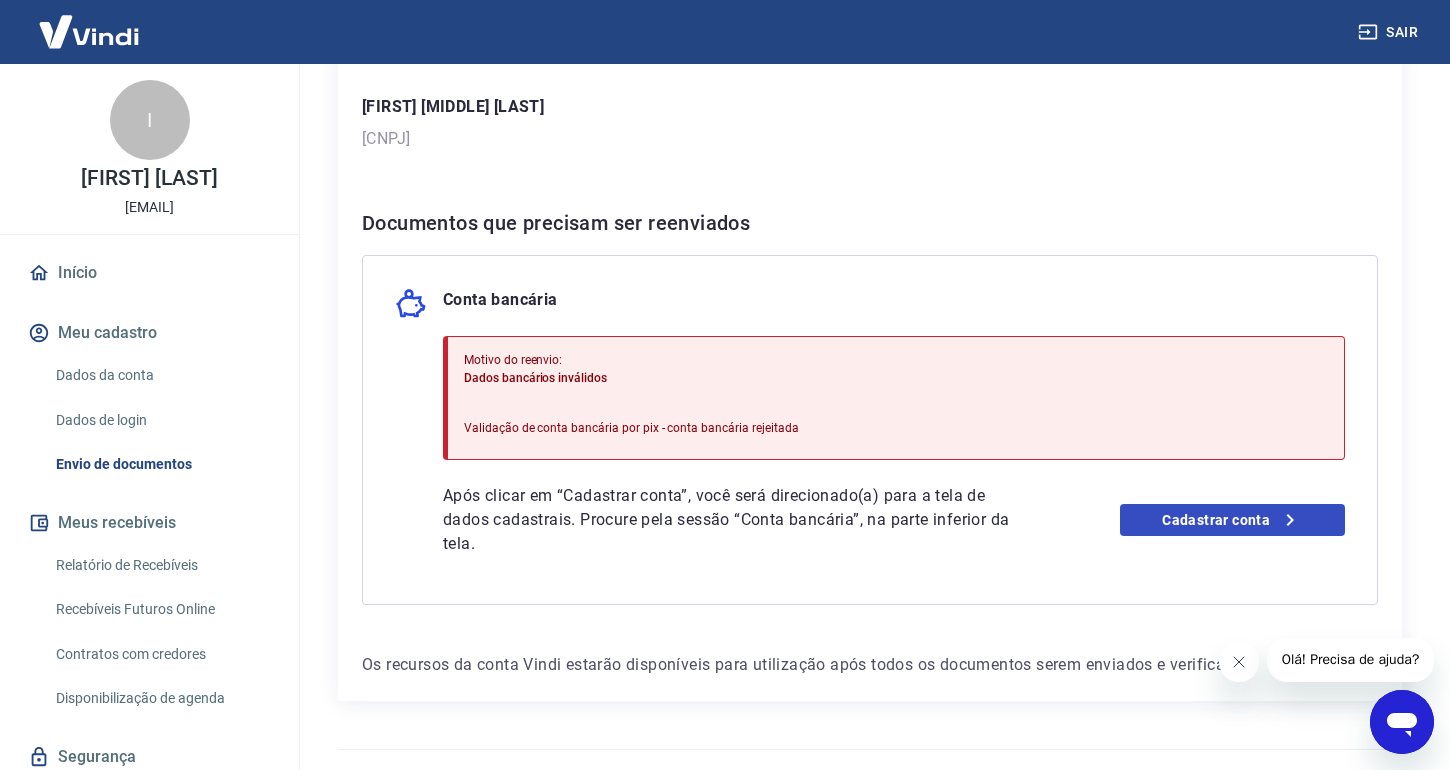 click on "Cadastrar conta" at bounding box center [1233, 520] 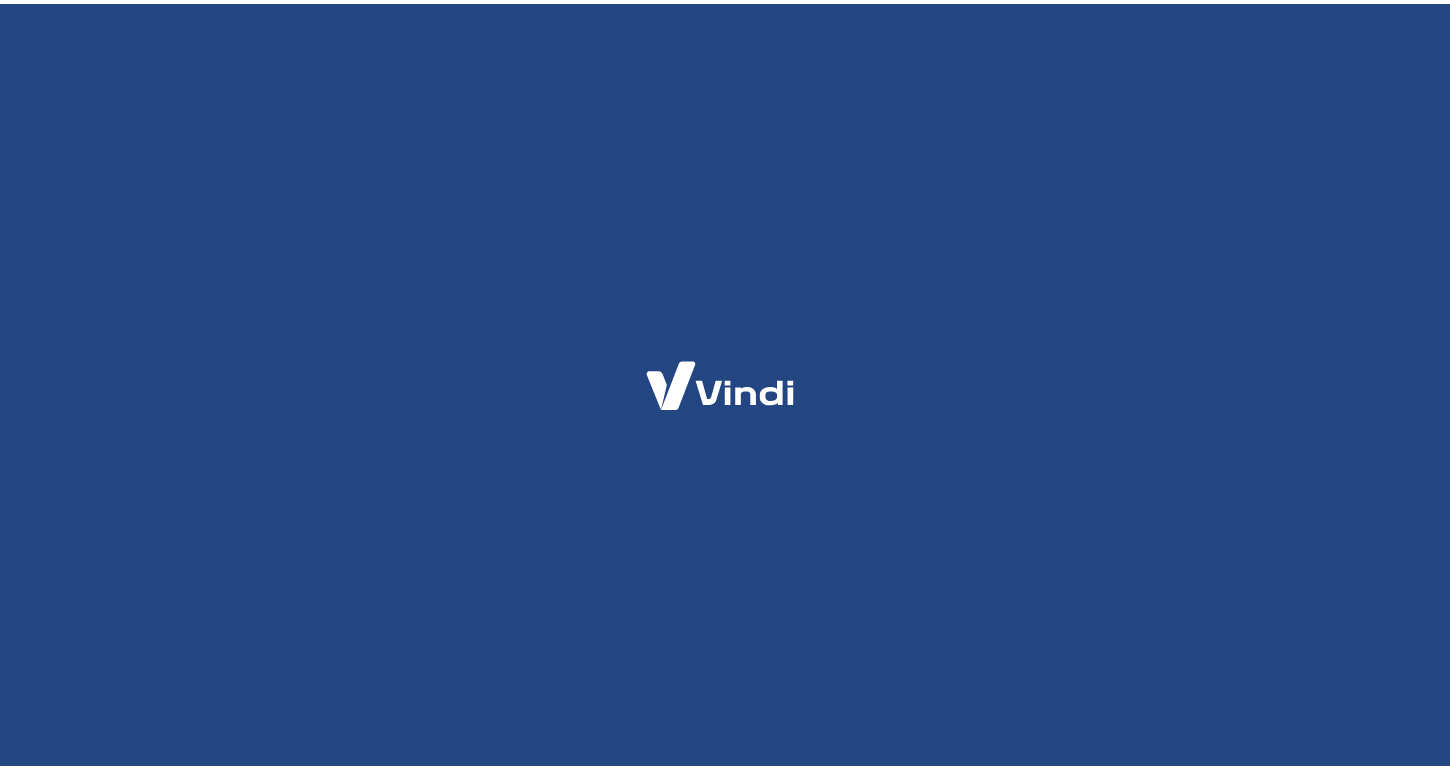 scroll, scrollTop: 0, scrollLeft: 0, axis: both 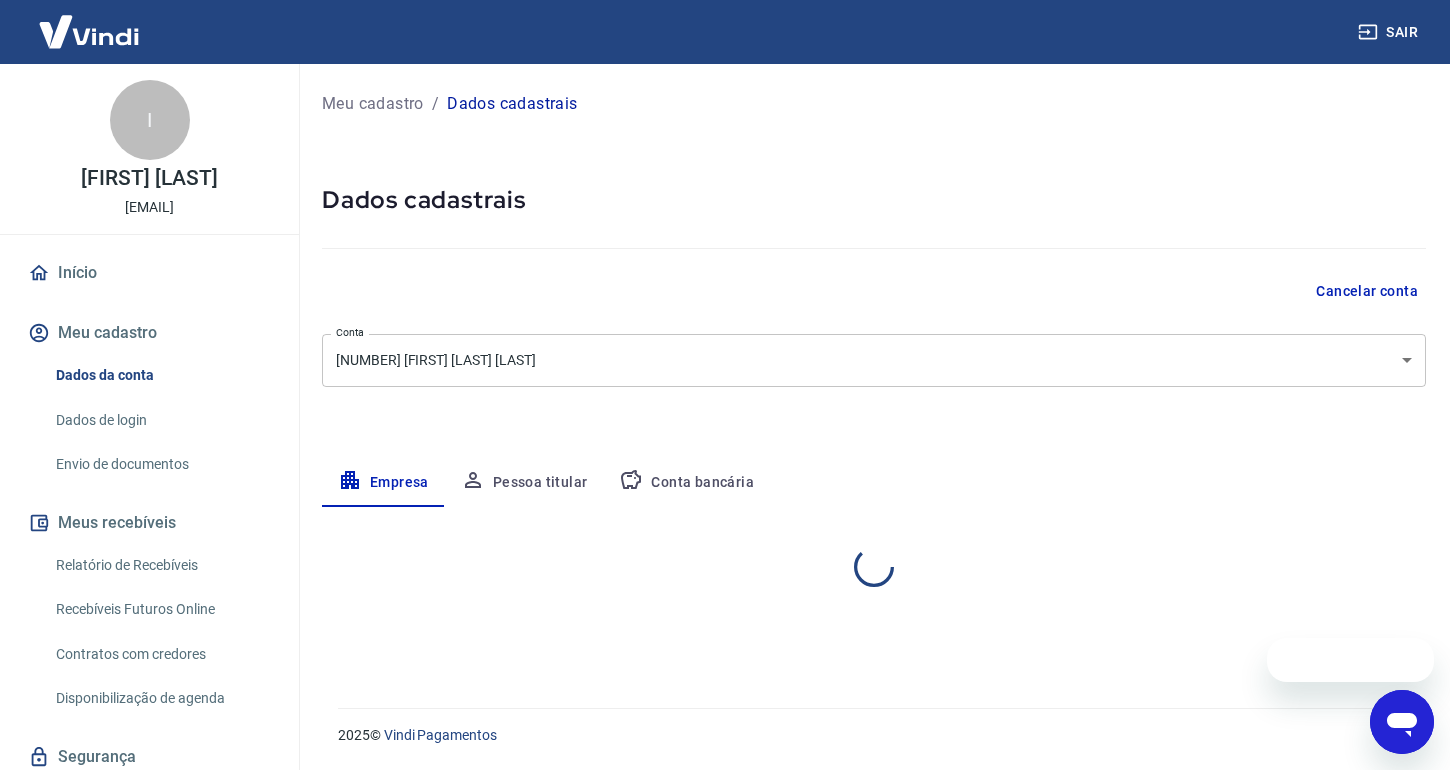 select on "MG" 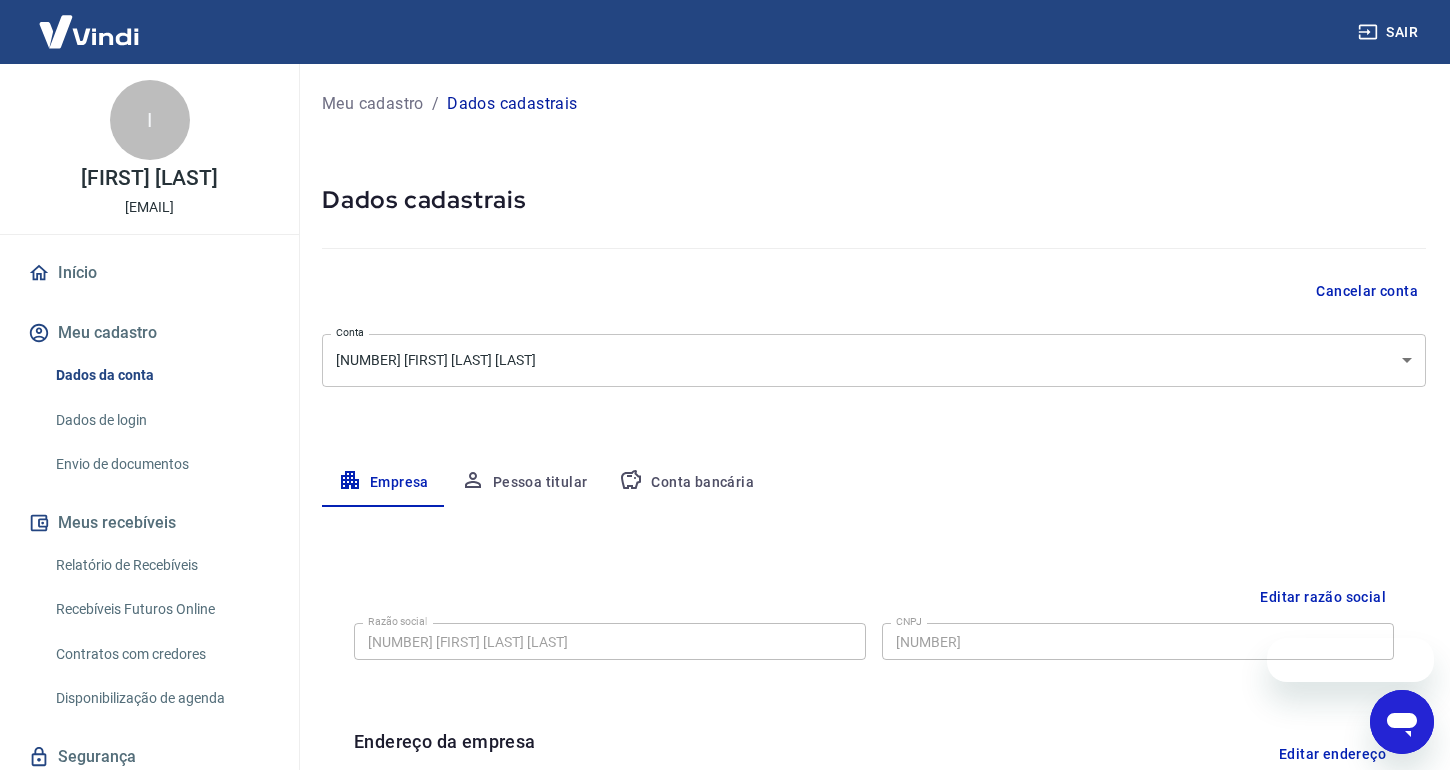scroll, scrollTop: 0, scrollLeft: 0, axis: both 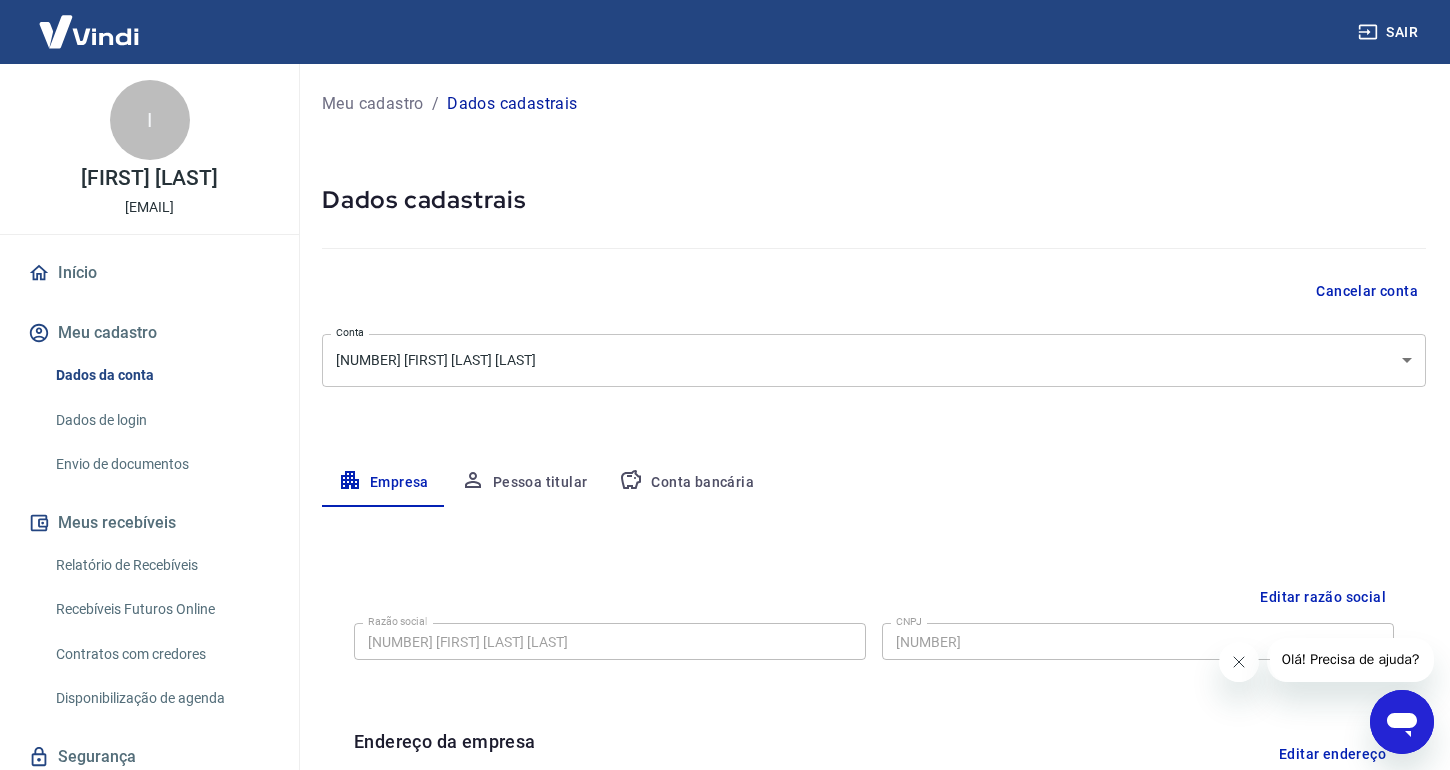 click on "Conta bancária" at bounding box center [686, 483] 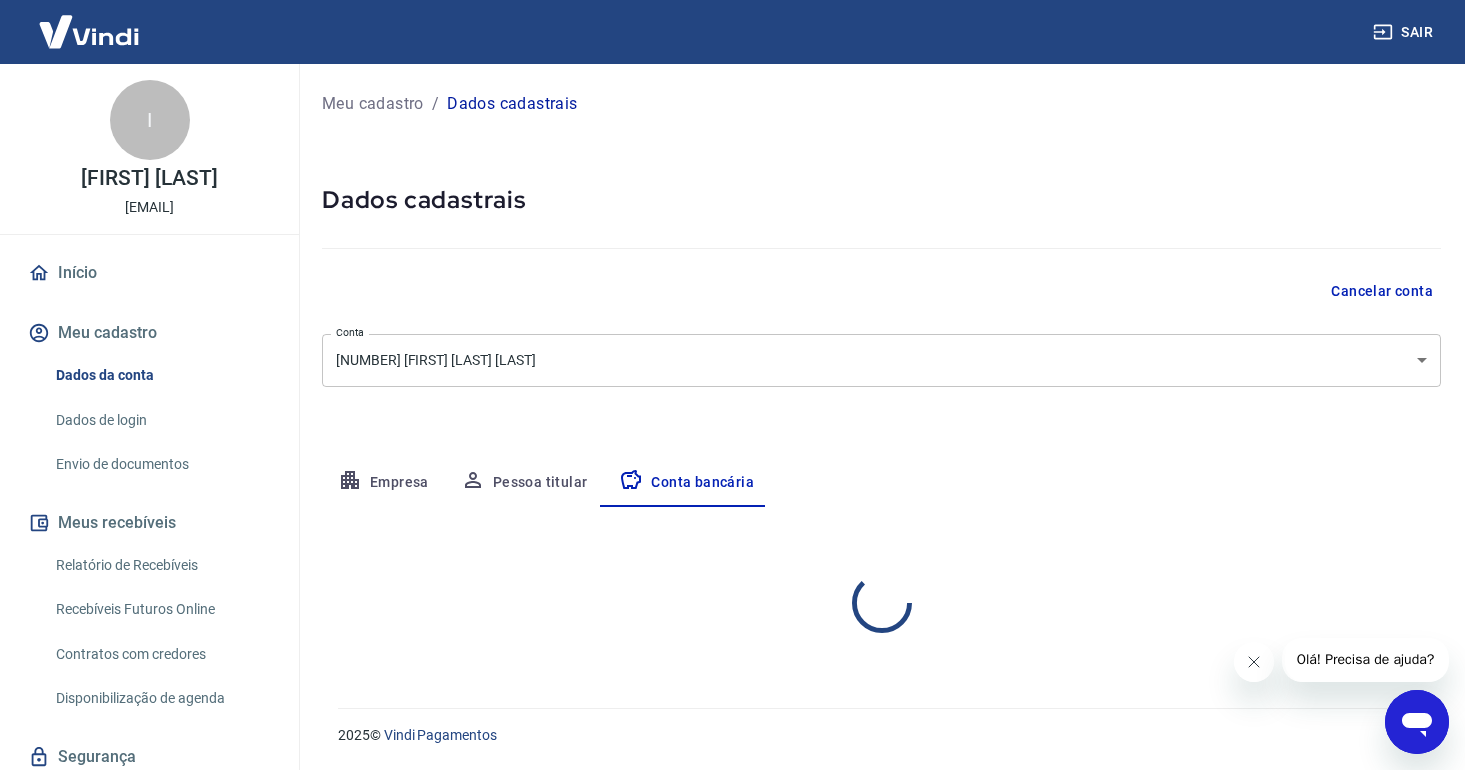 select on "1" 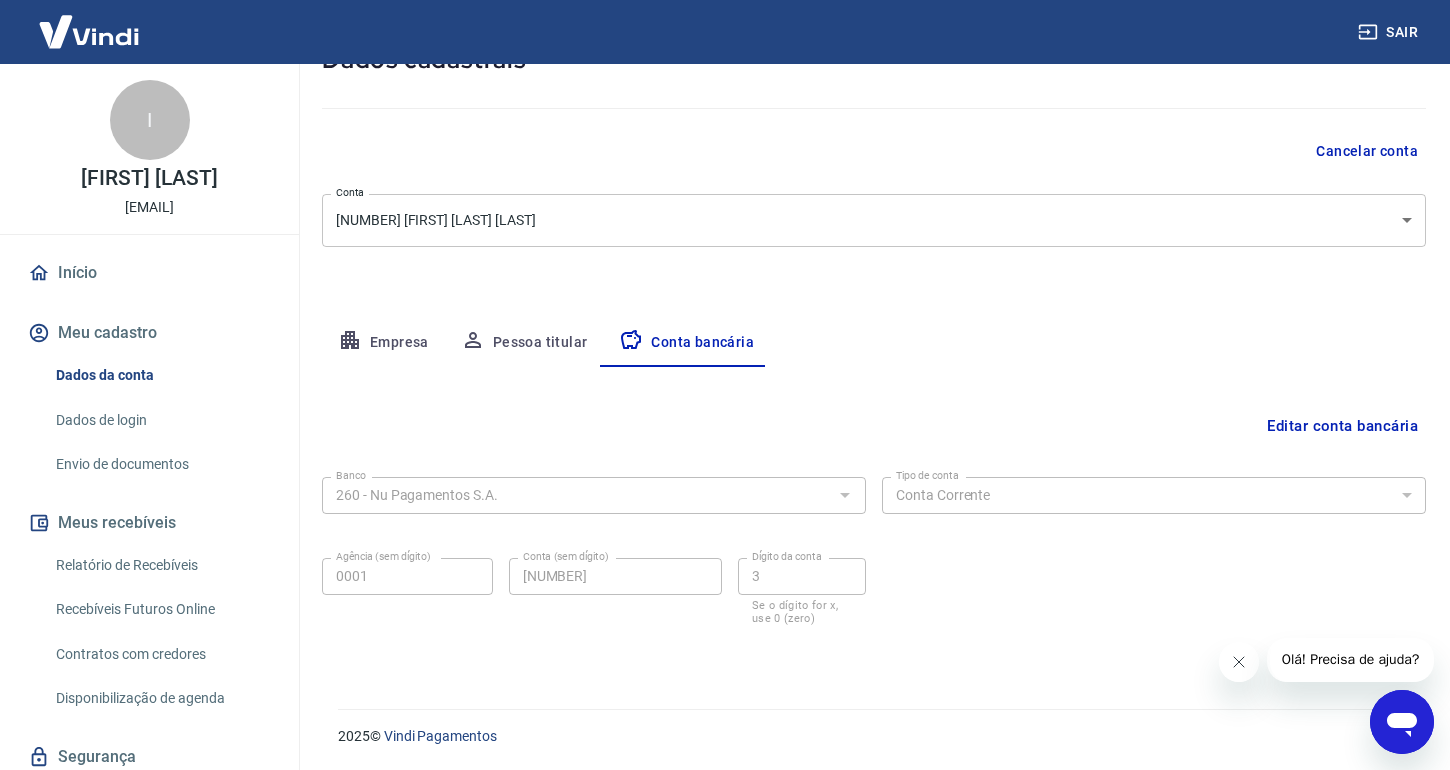 scroll, scrollTop: 0, scrollLeft: 0, axis: both 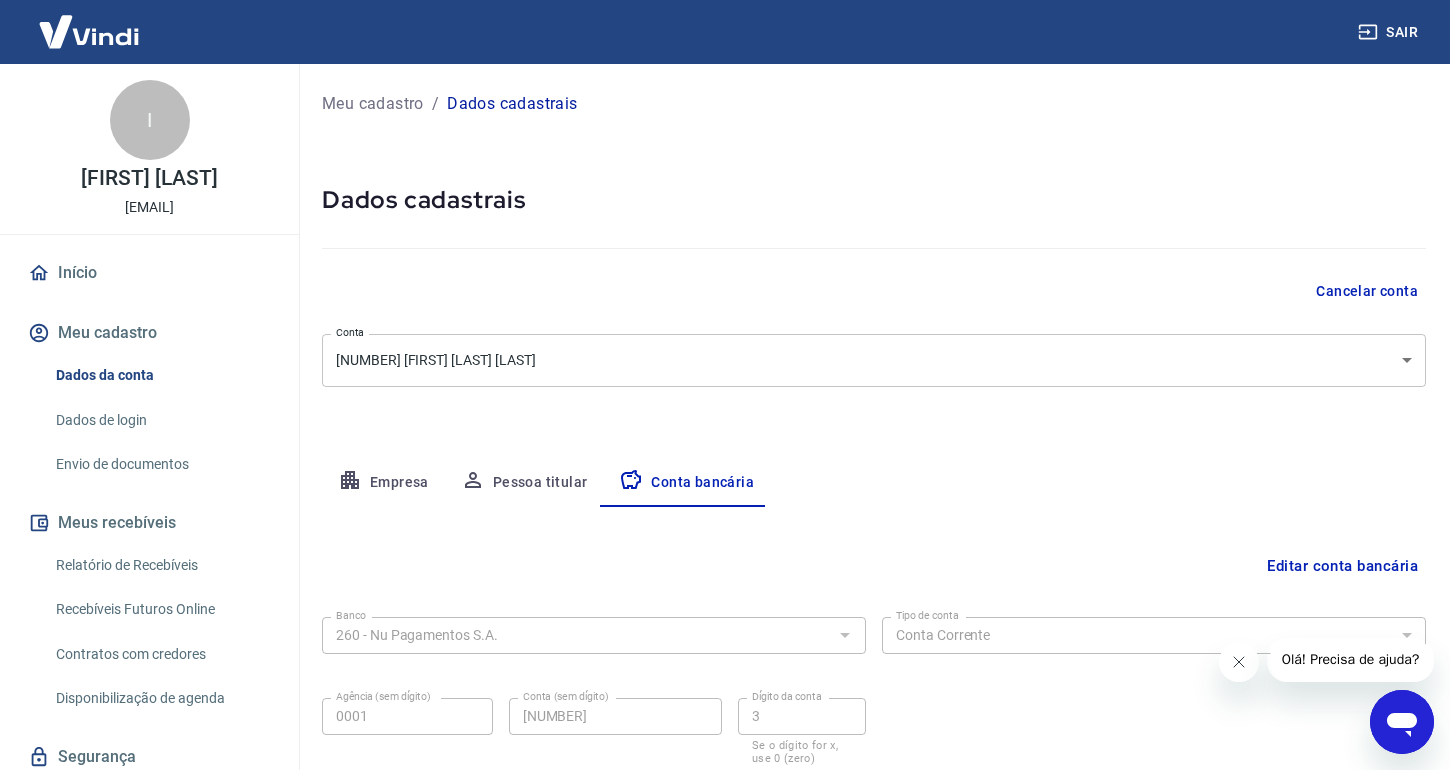 click on "Envio de documentos" at bounding box center (161, 464) 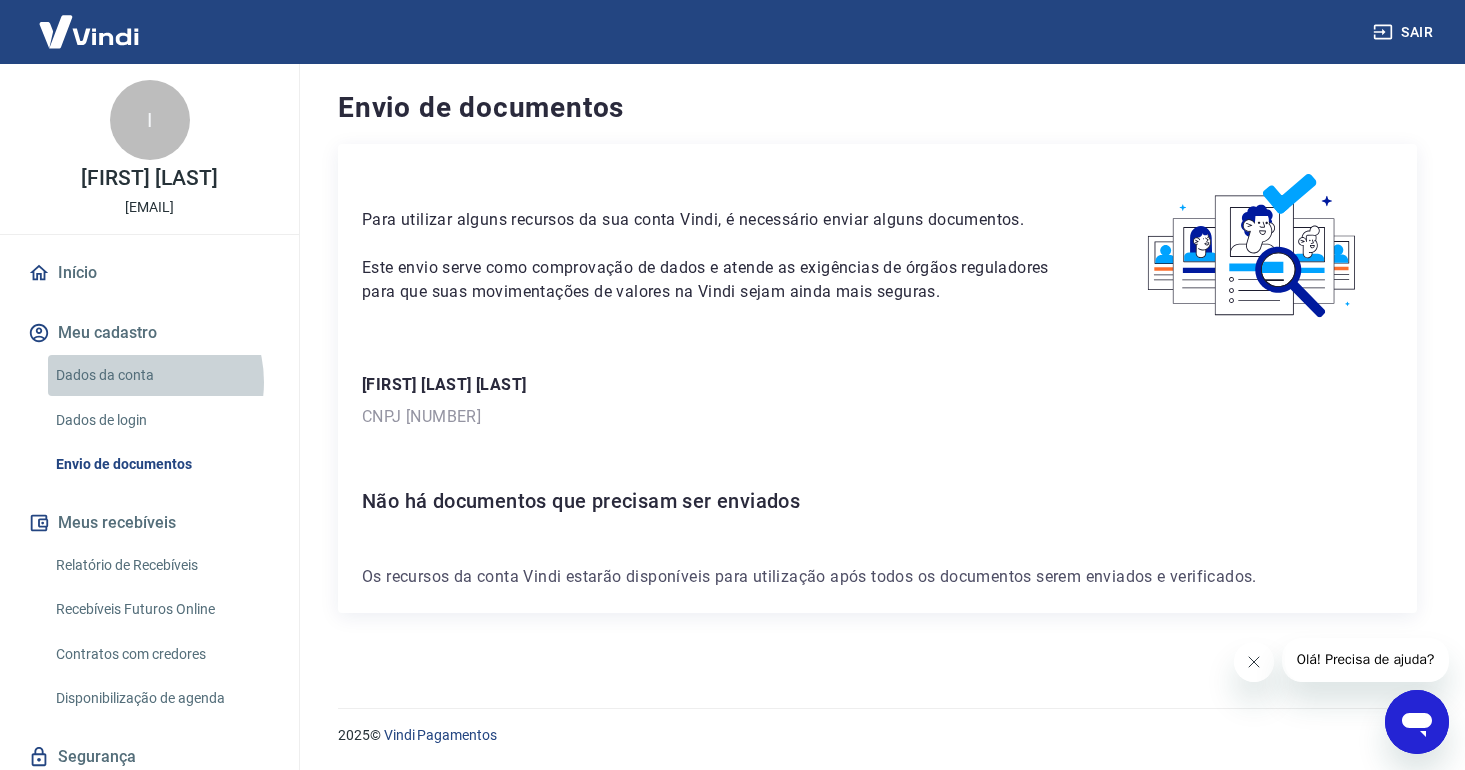 click on "Dados da conta" at bounding box center (161, 375) 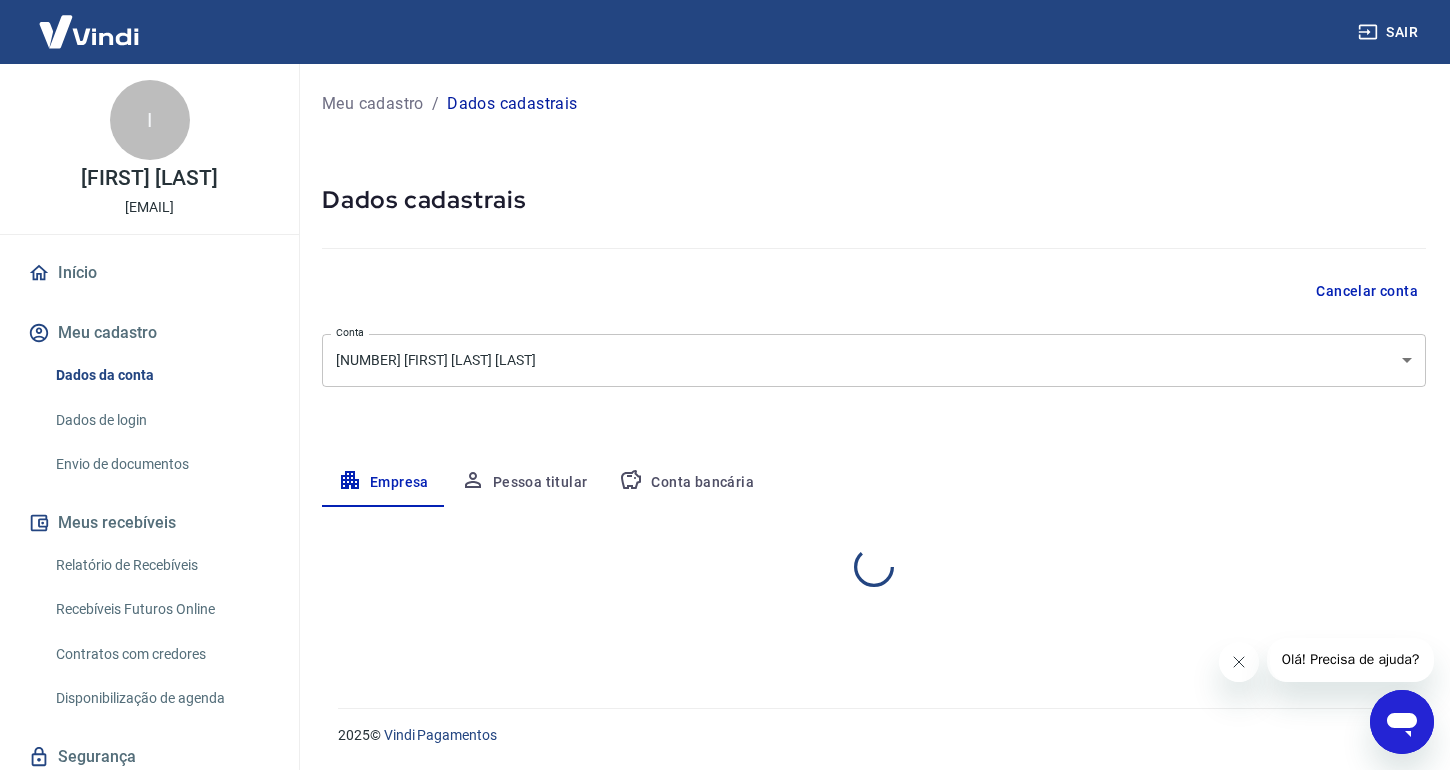 select on "MG" 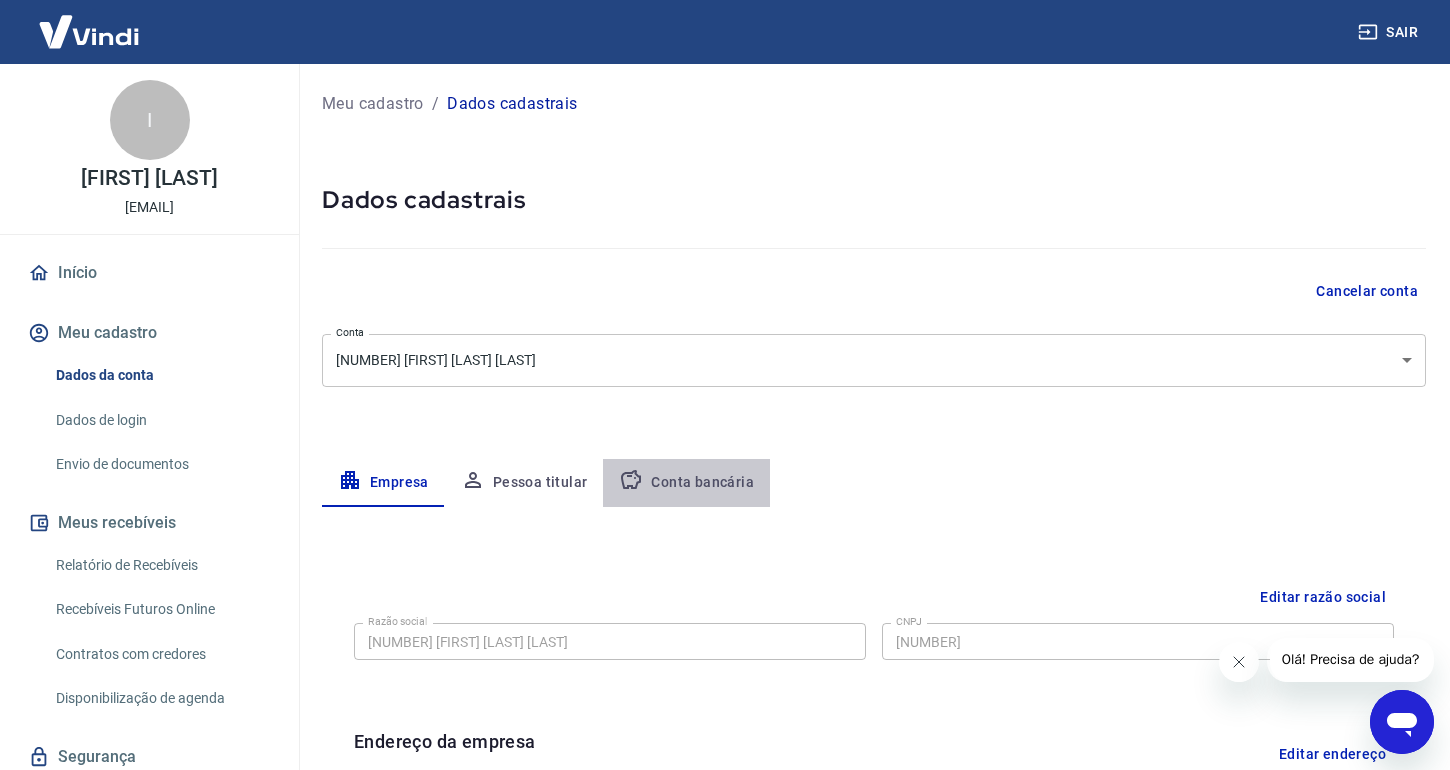 click on "Conta bancária" at bounding box center (686, 483) 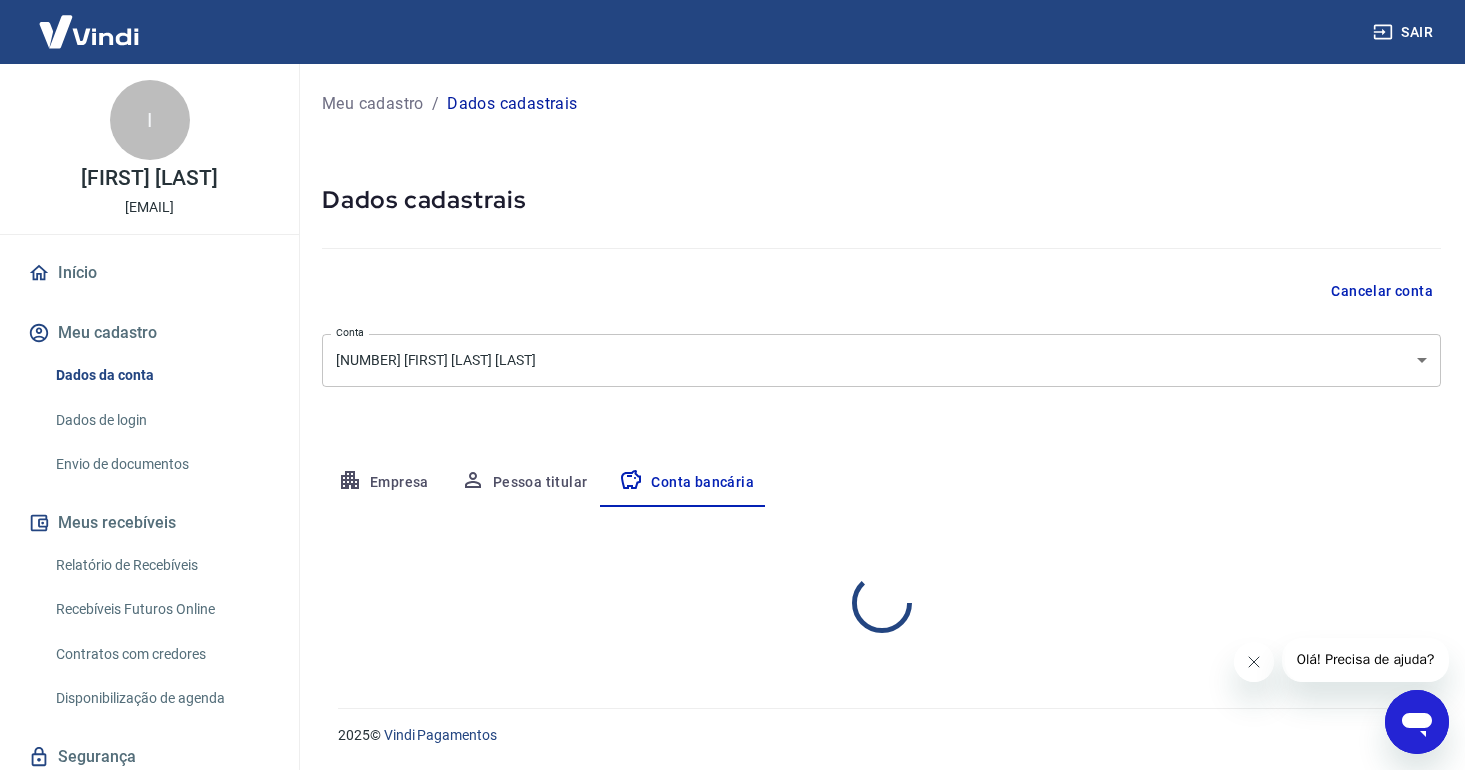 select on "1" 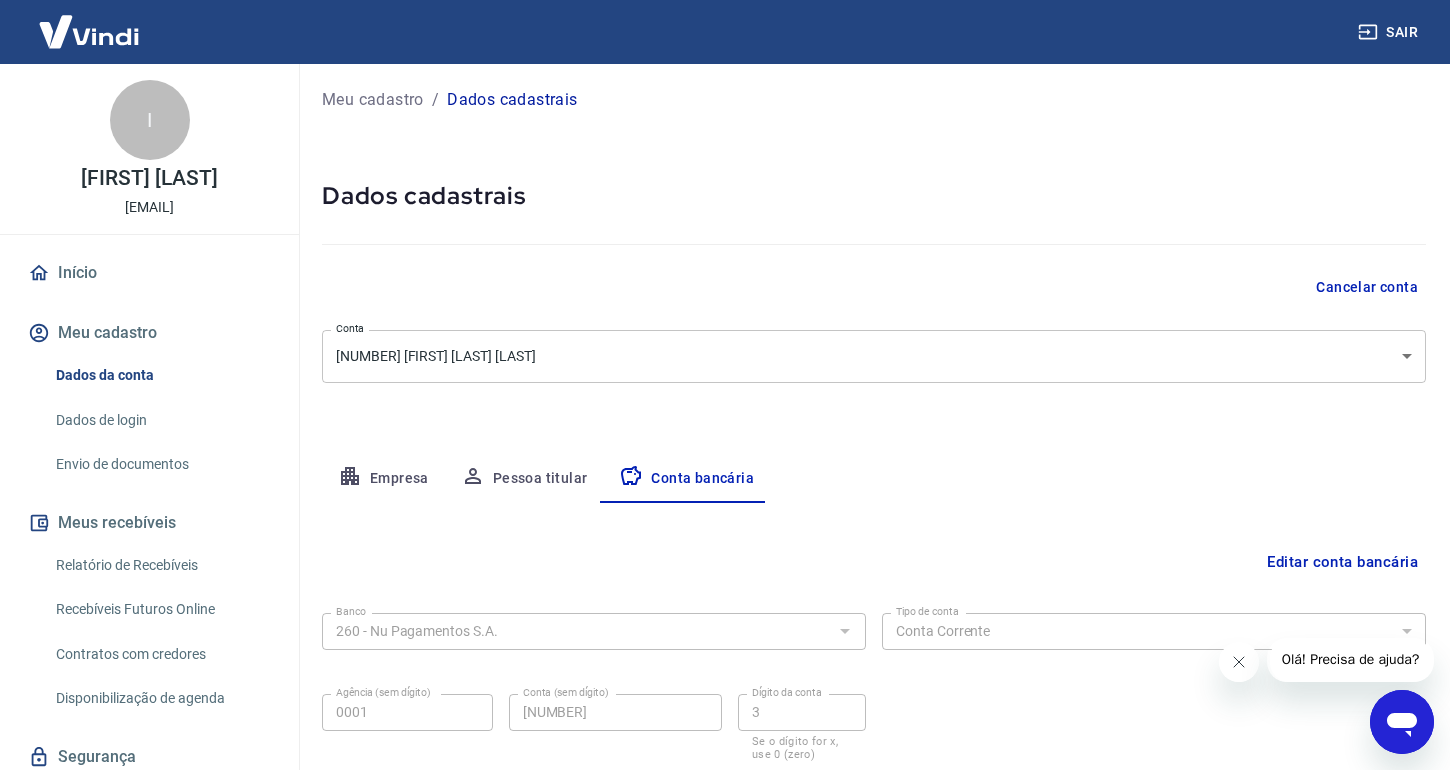 scroll, scrollTop: 140, scrollLeft: 0, axis: vertical 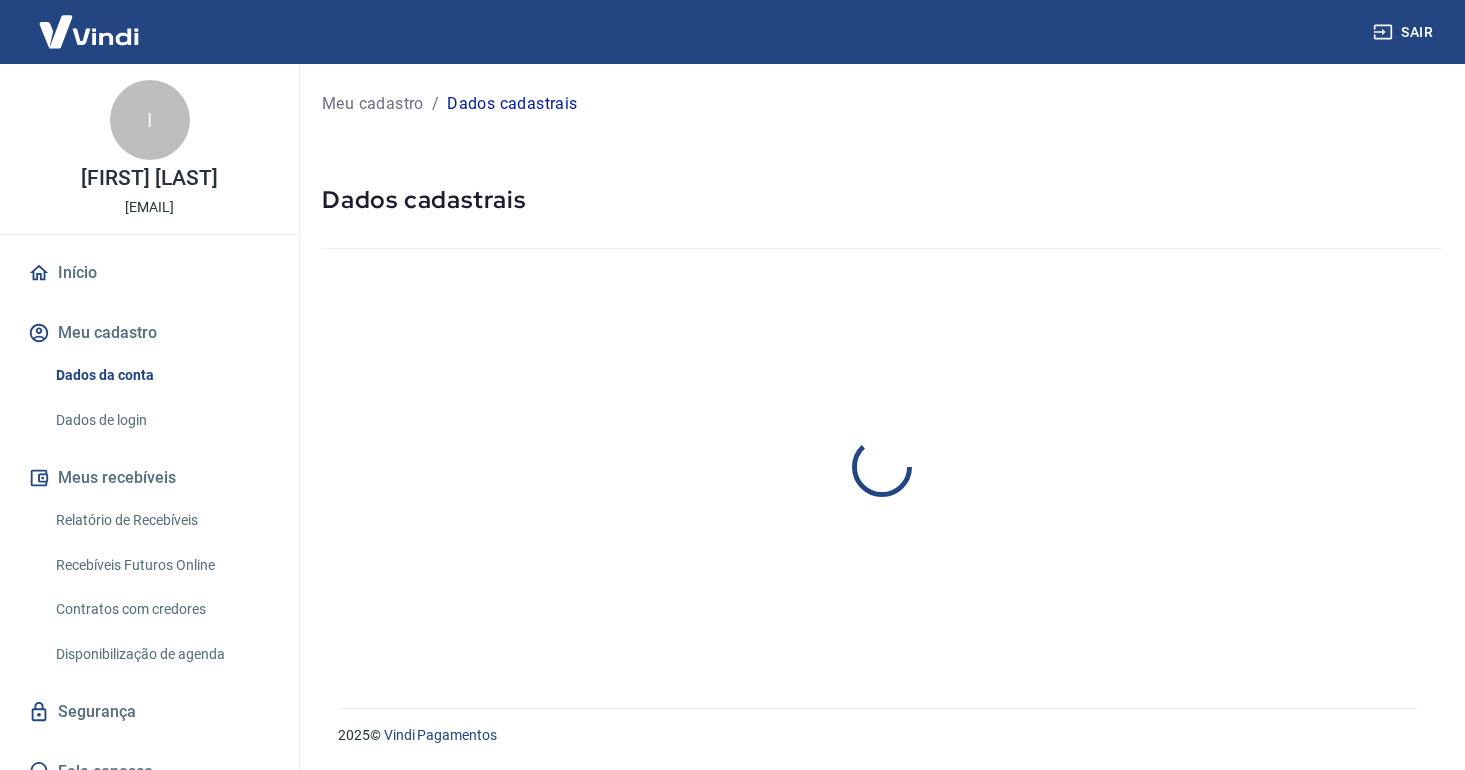 select on "MG" 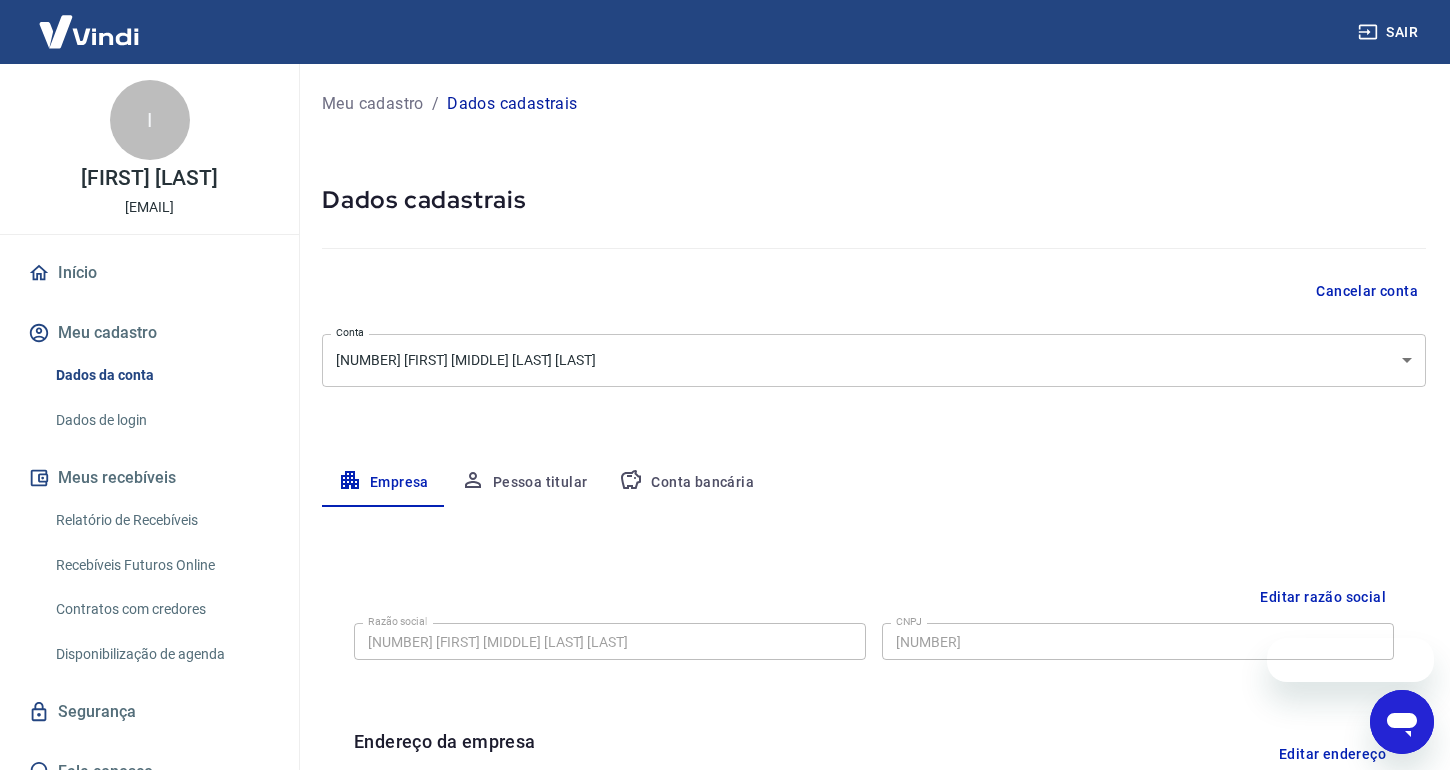 scroll, scrollTop: 0, scrollLeft: 0, axis: both 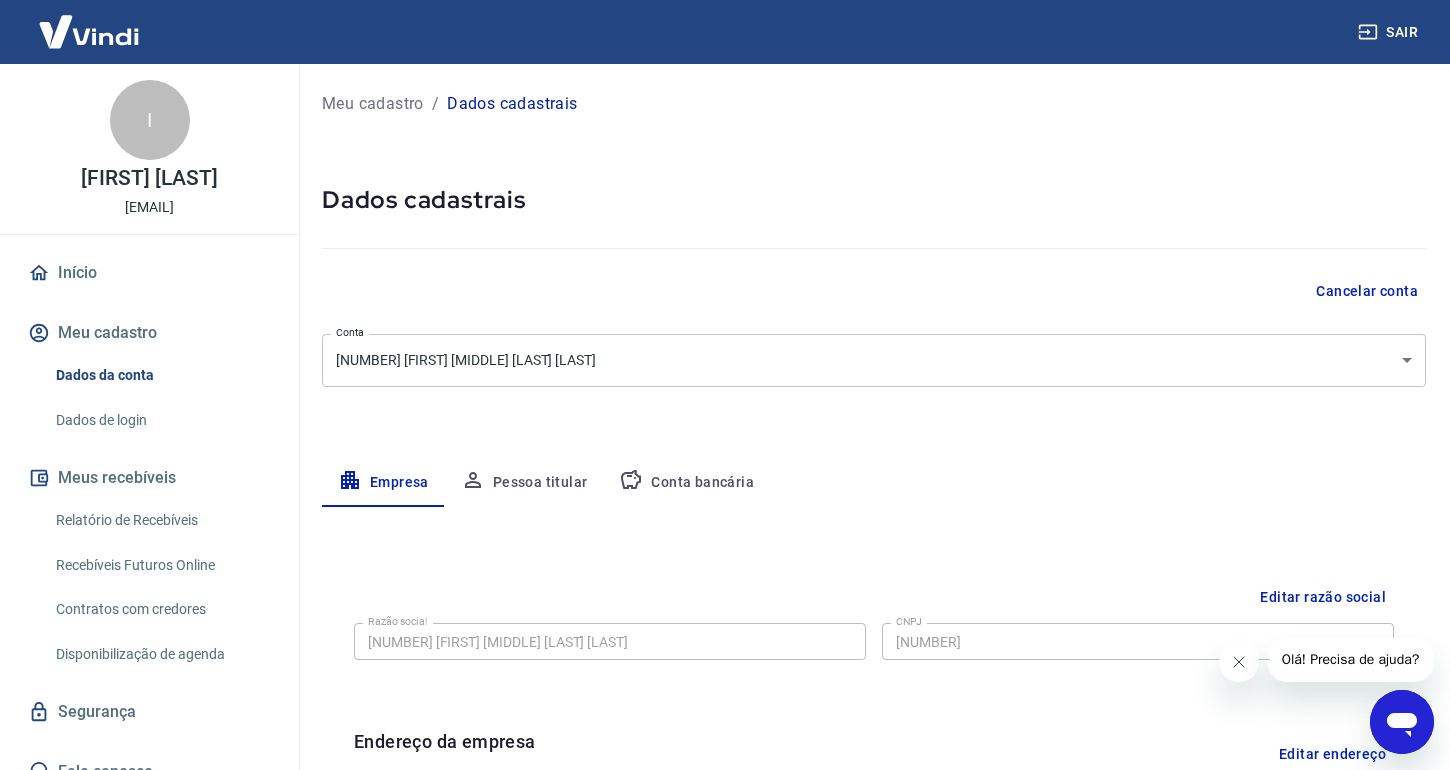 click on "Conta bancária" at bounding box center [686, 483] 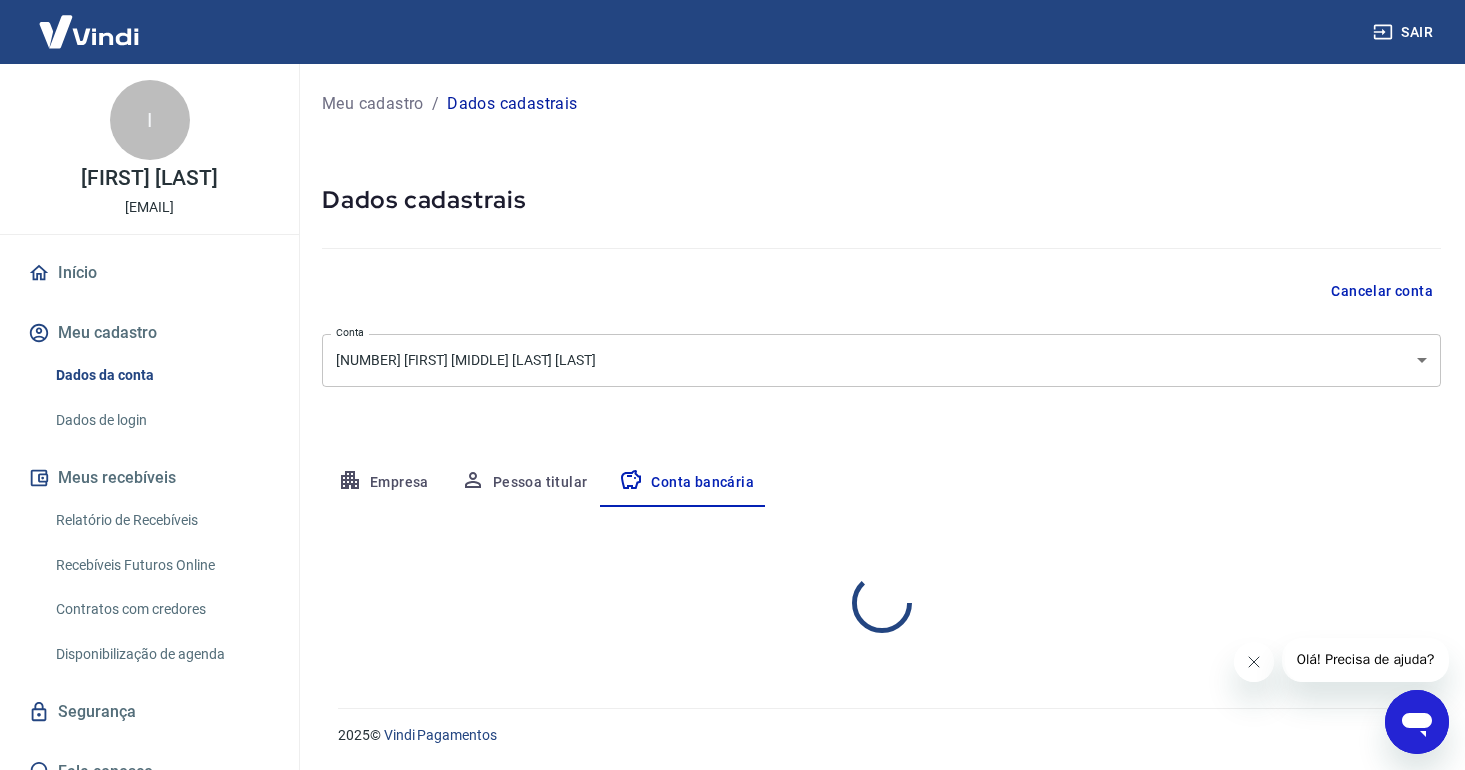 select on "1" 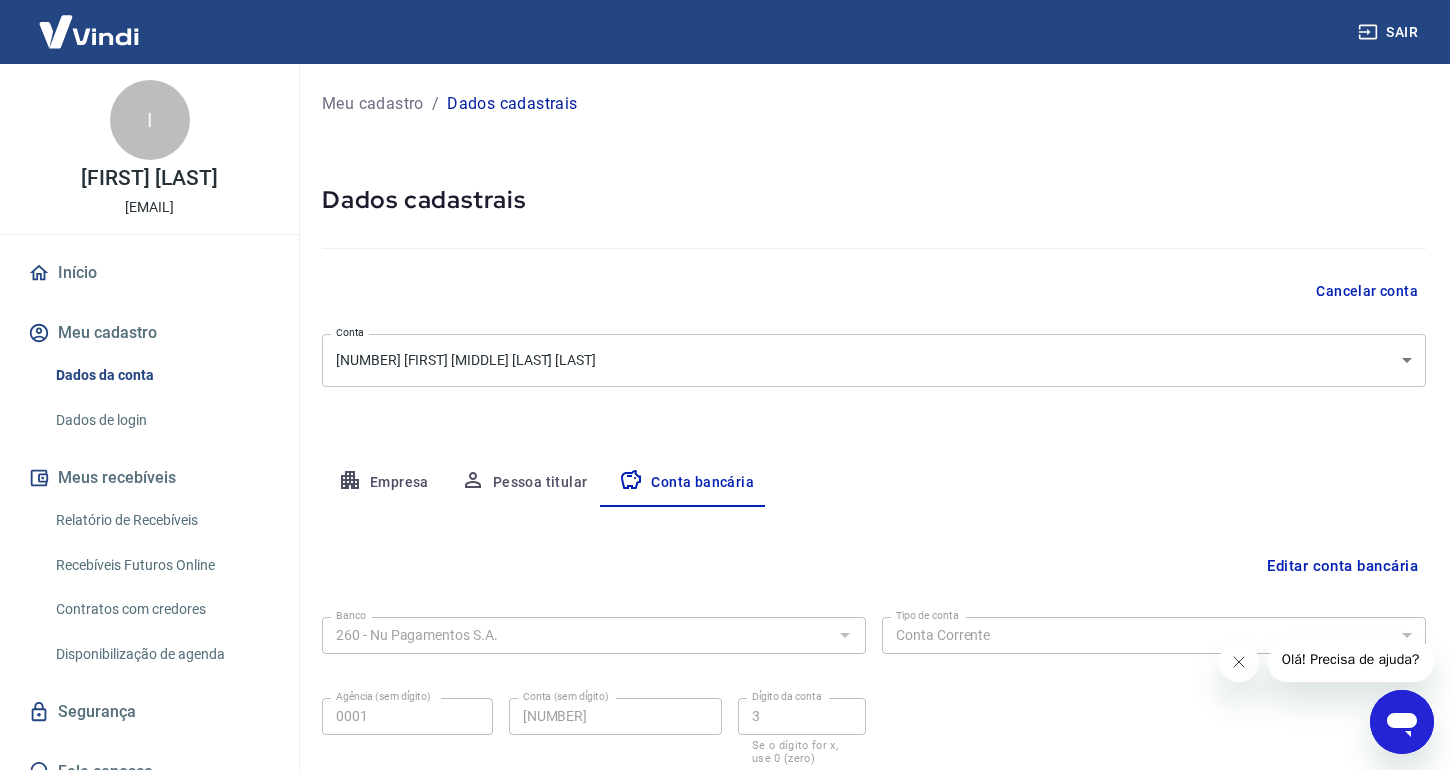 click on "Dados de login" at bounding box center [161, 420] 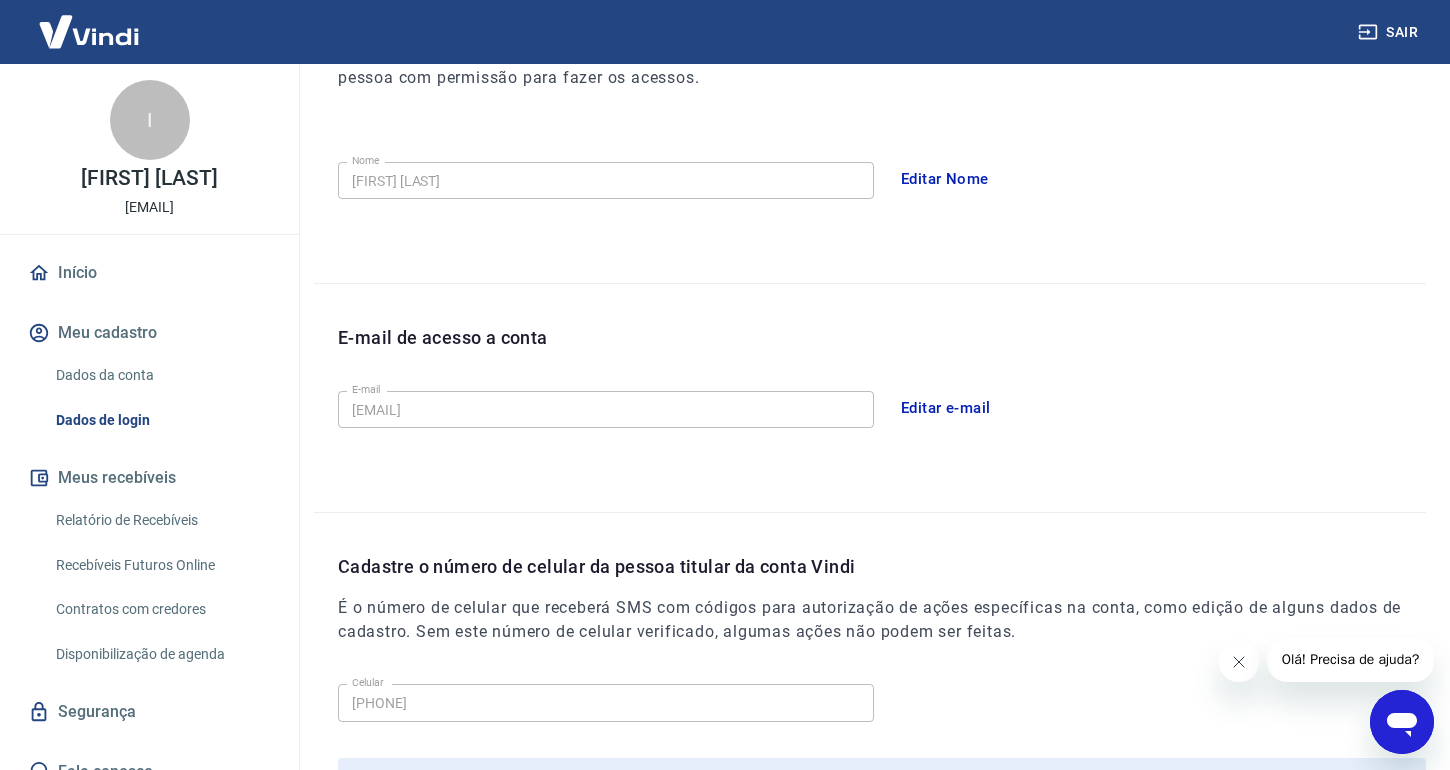 scroll, scrollTop: 510, scrollLeft: 0, axis: vertical 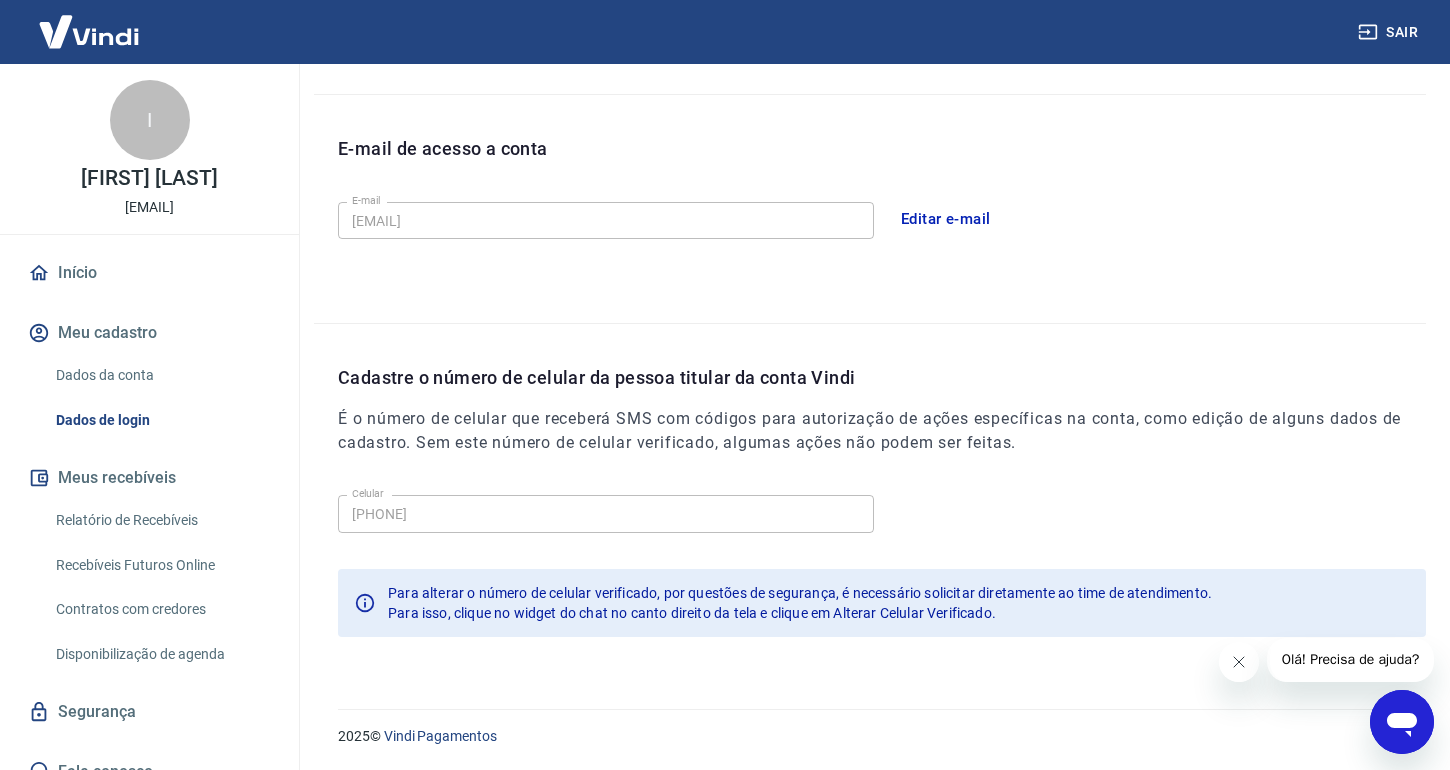 click on "Editar e-mail" at bounding box center [946, 219] 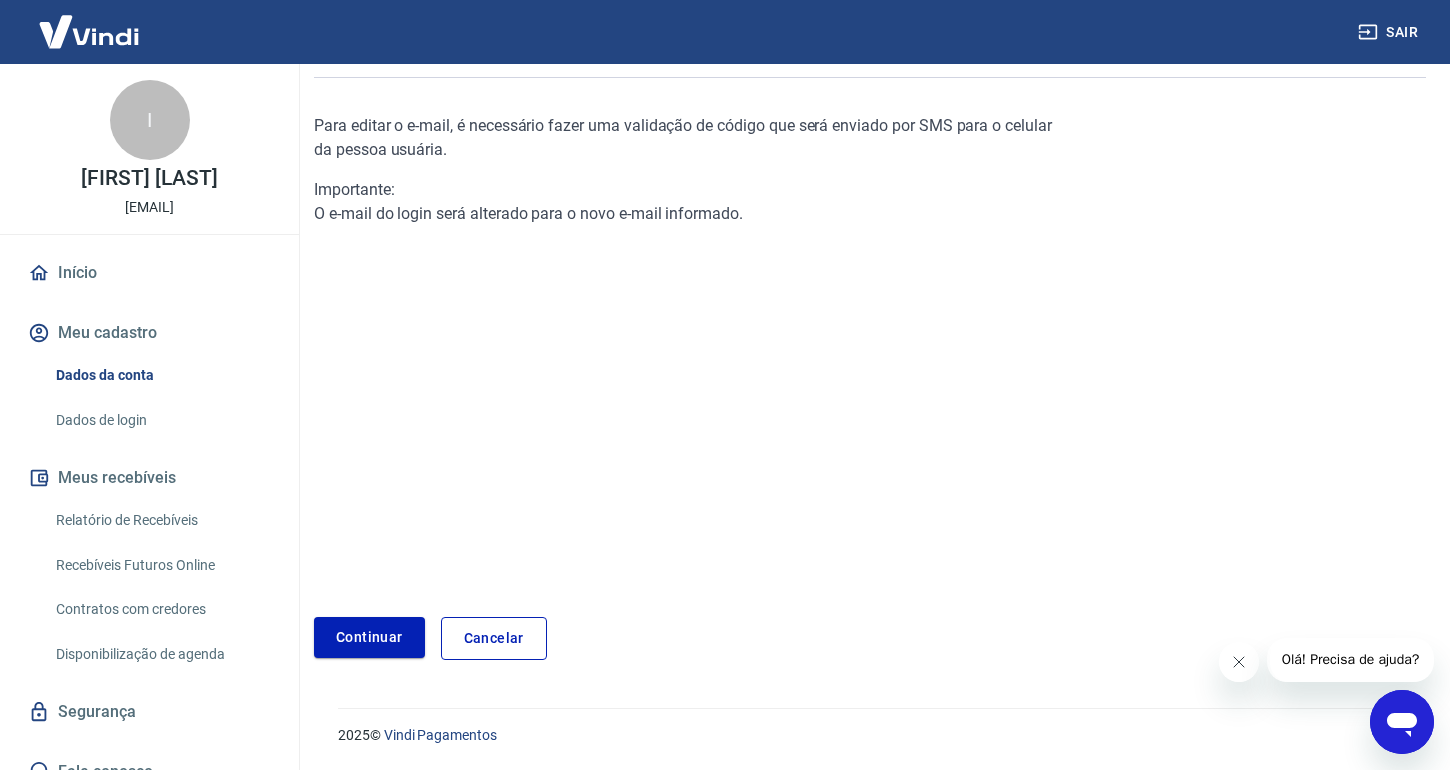 scroll, scrollTop: 170, scrollLeft: 0, axis: vertical 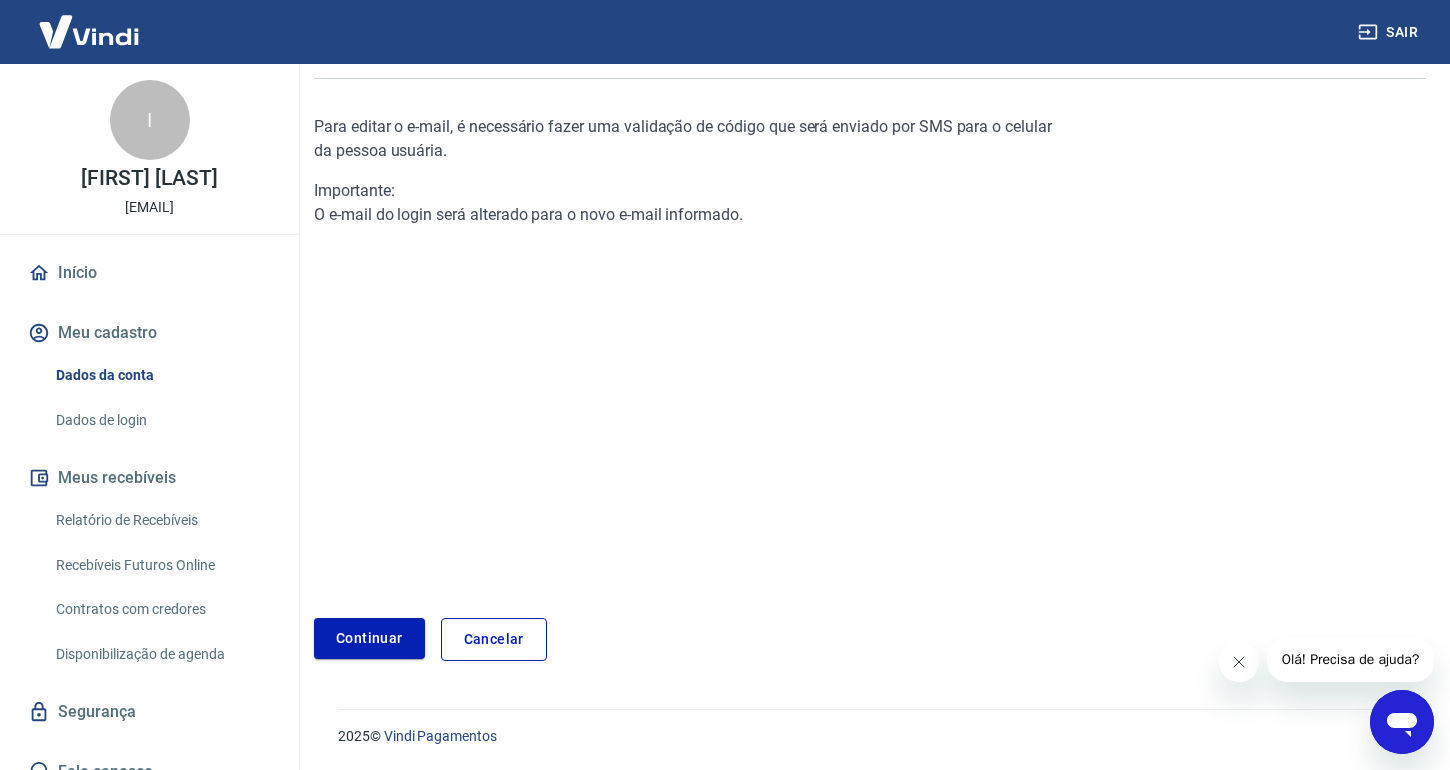 click on "Cancelar" at bounding box center [494, 639] 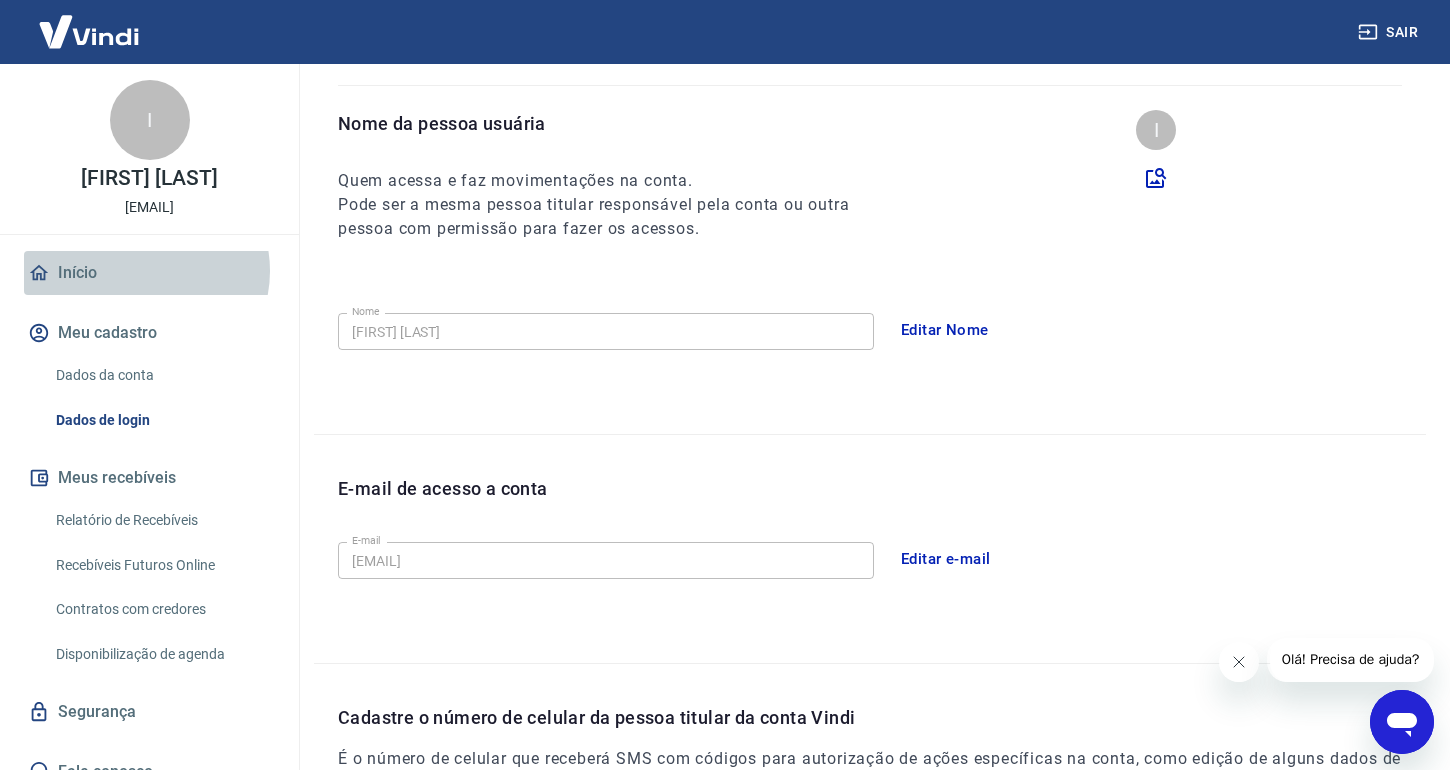 click on "Início" at bounding box center (149, 273) 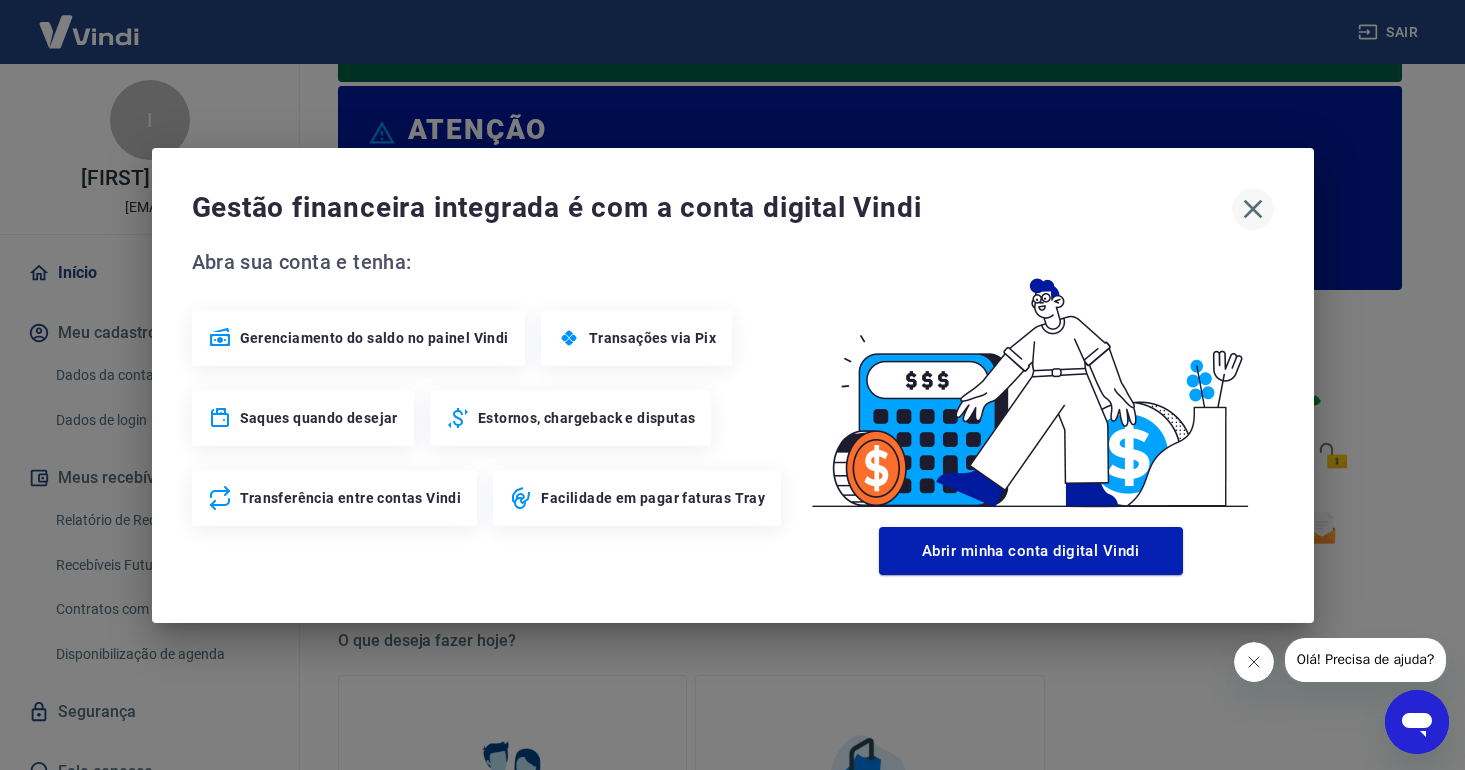 click 